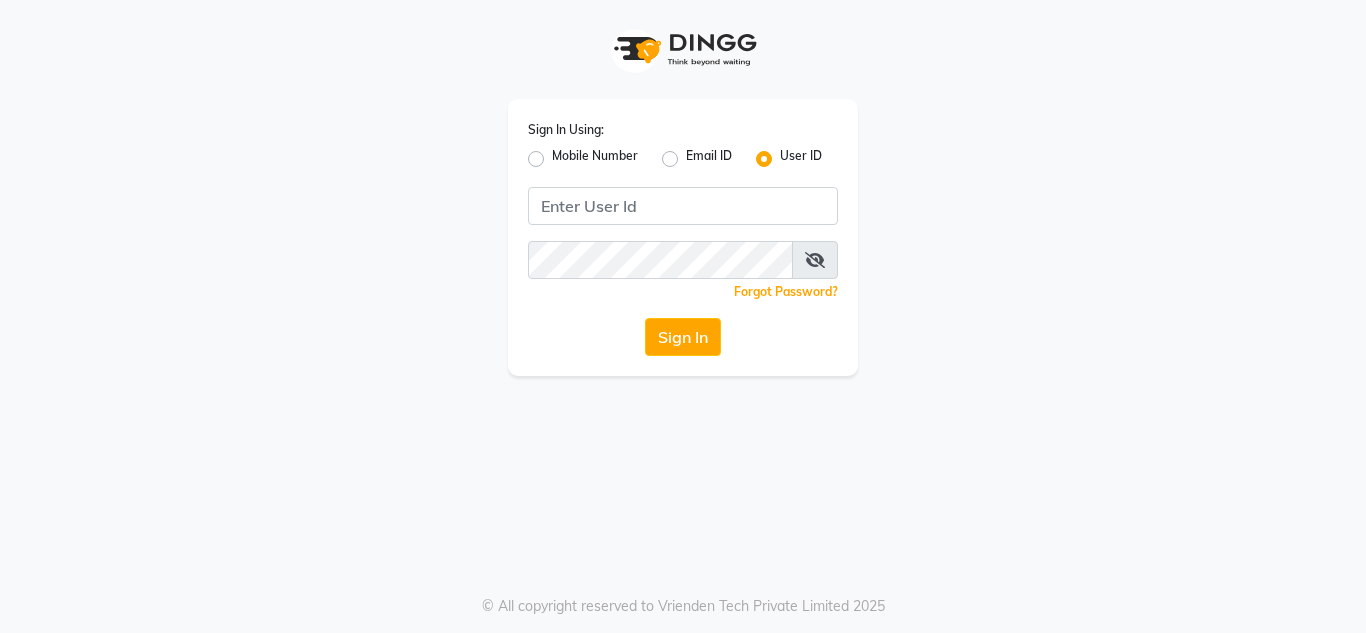 scroll, scrollTop: 0, scrollLeft: 0, axis: both 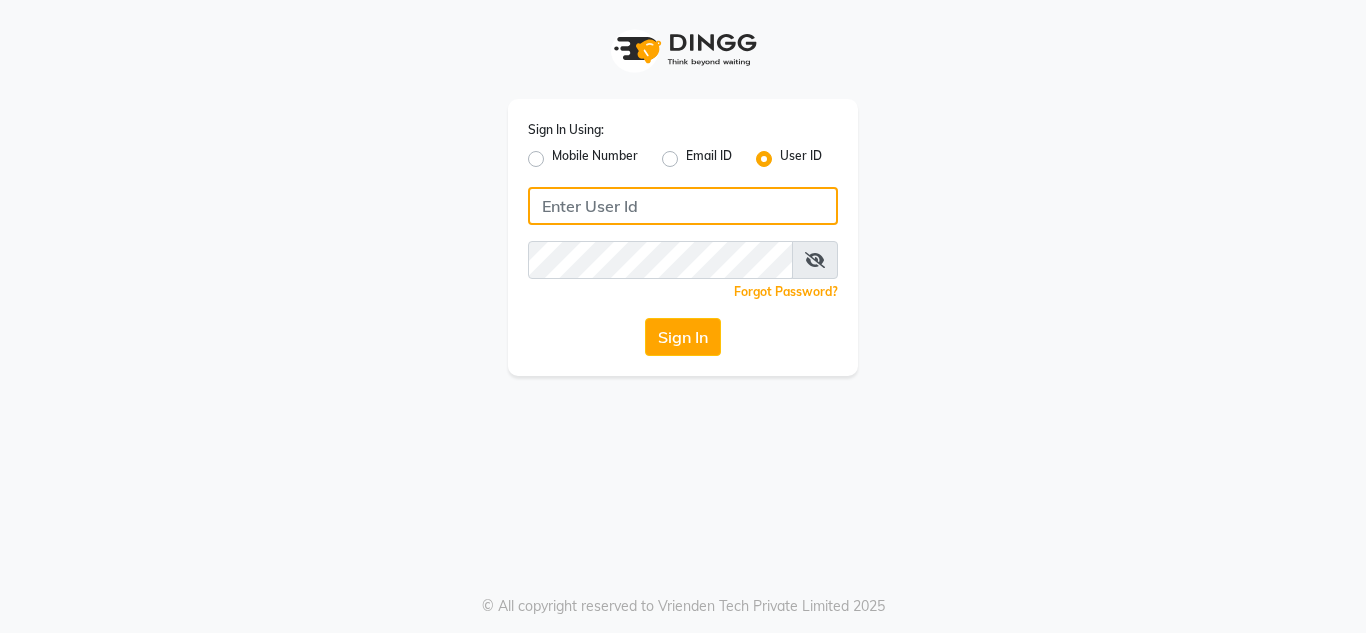 click 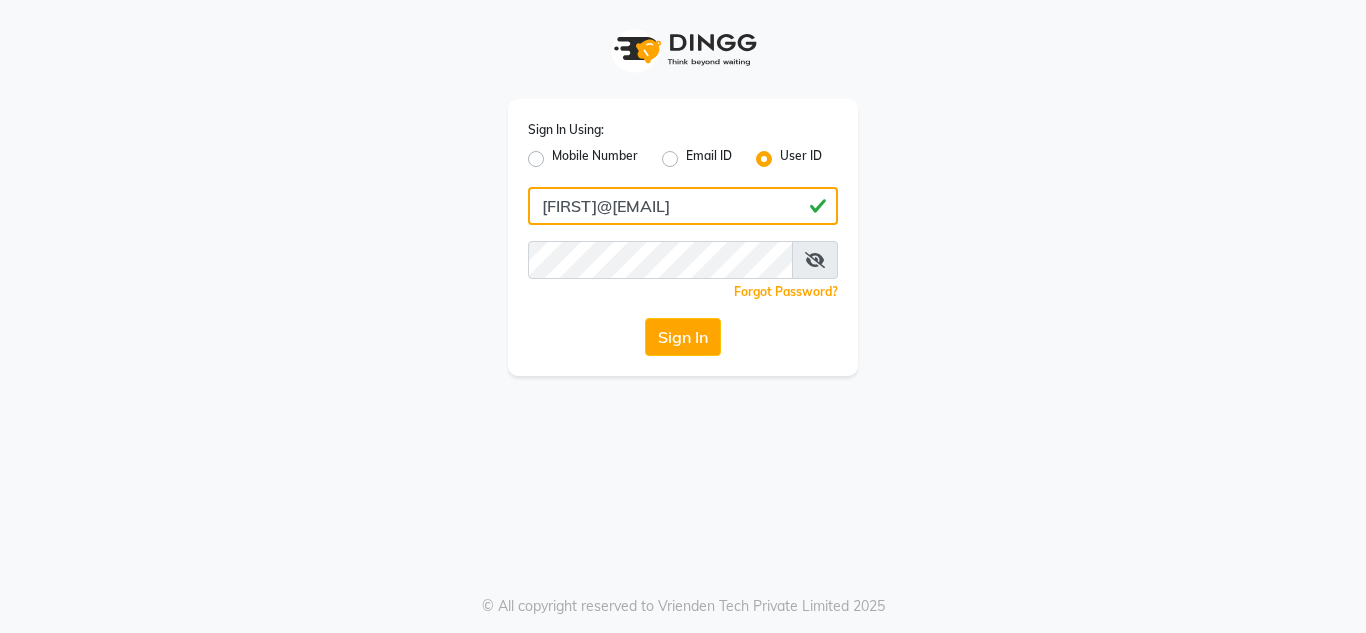 drag, startPoint x: 713, startPoint y: 208, endPoint x: 426, endPoint y: 242, distance: 289.00693 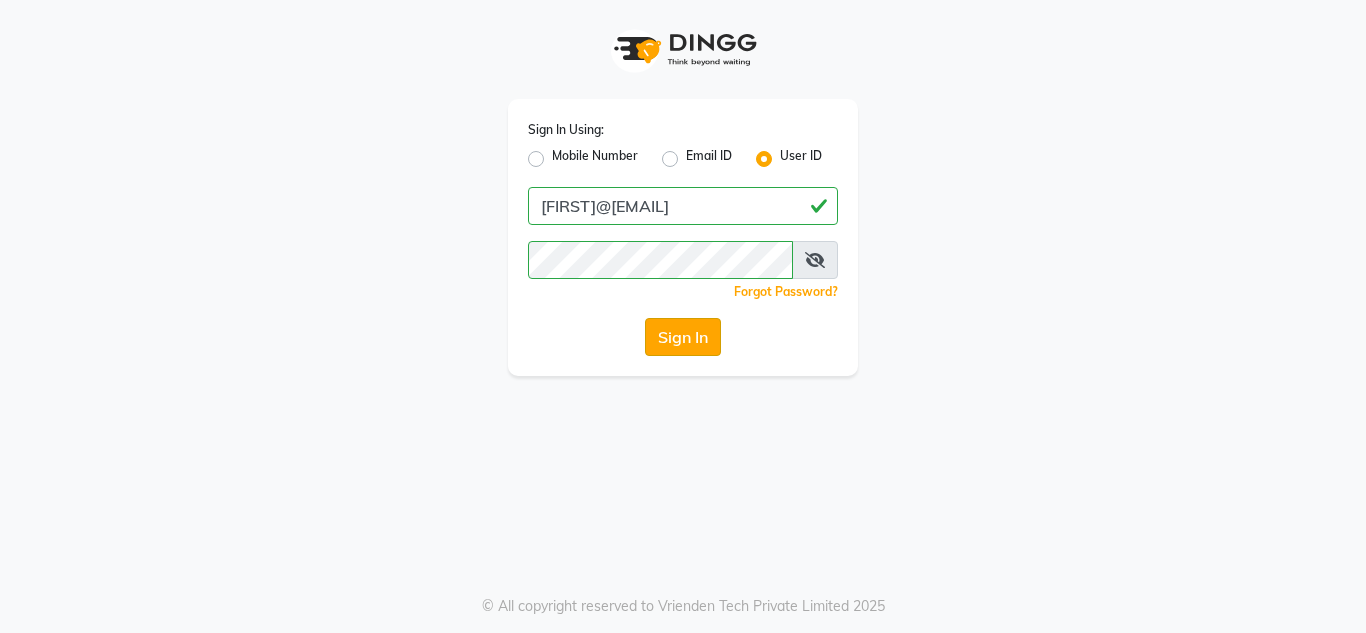 click on "Sign In" 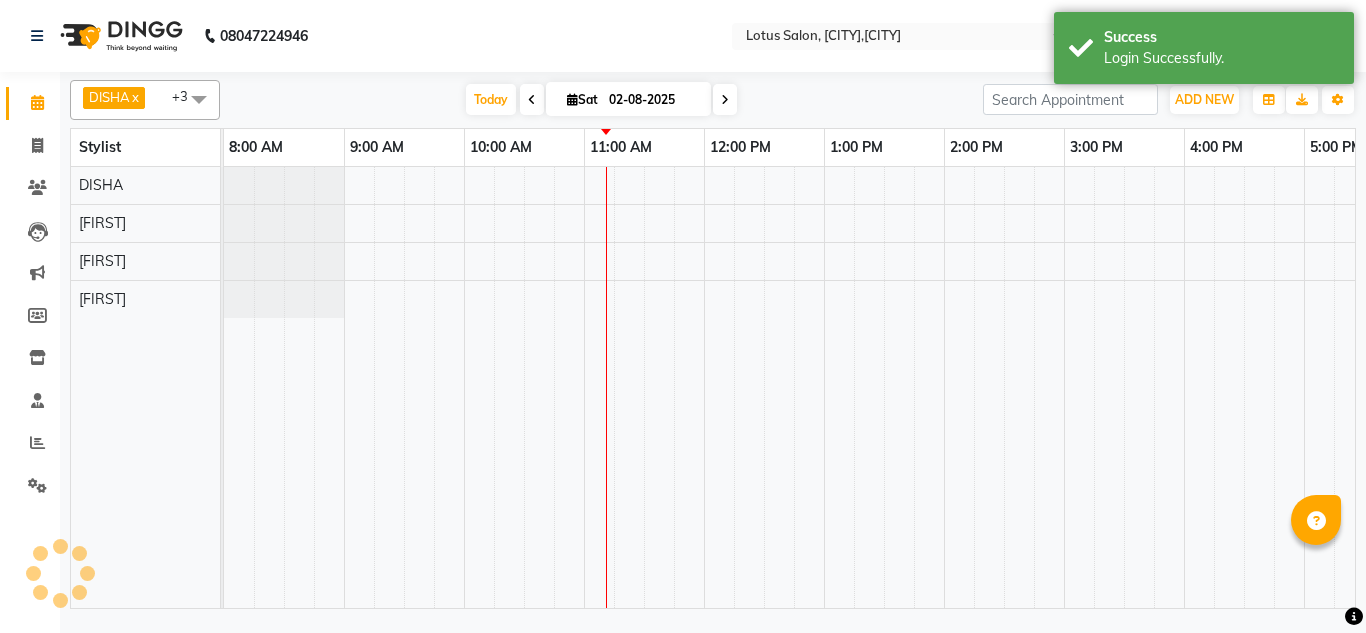 scroll, scrollTop: 0, scrollLeft: 0, axis: both 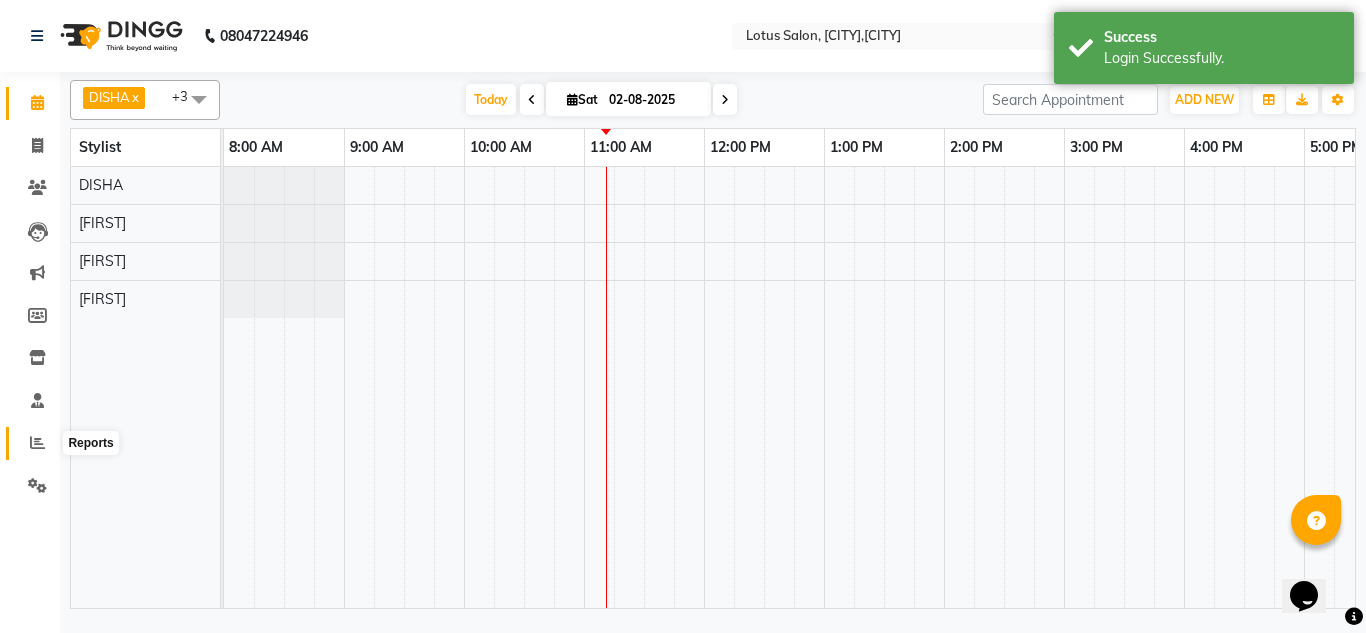 click 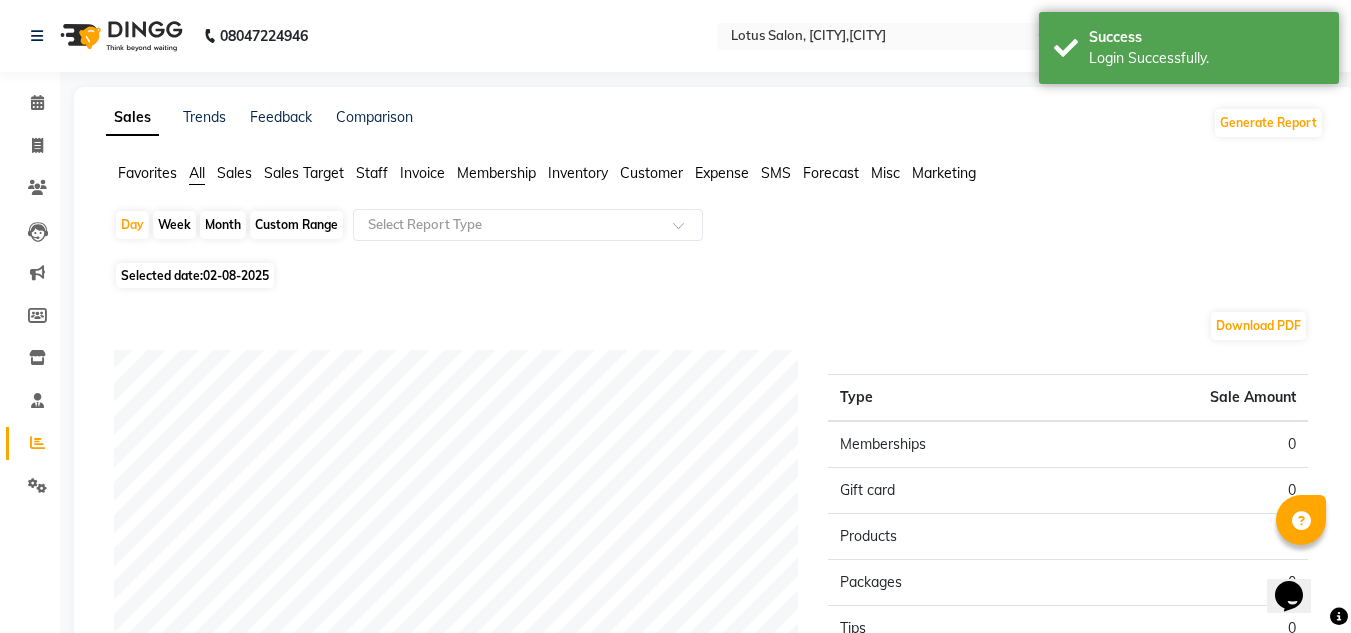 click on "02-08-2025" 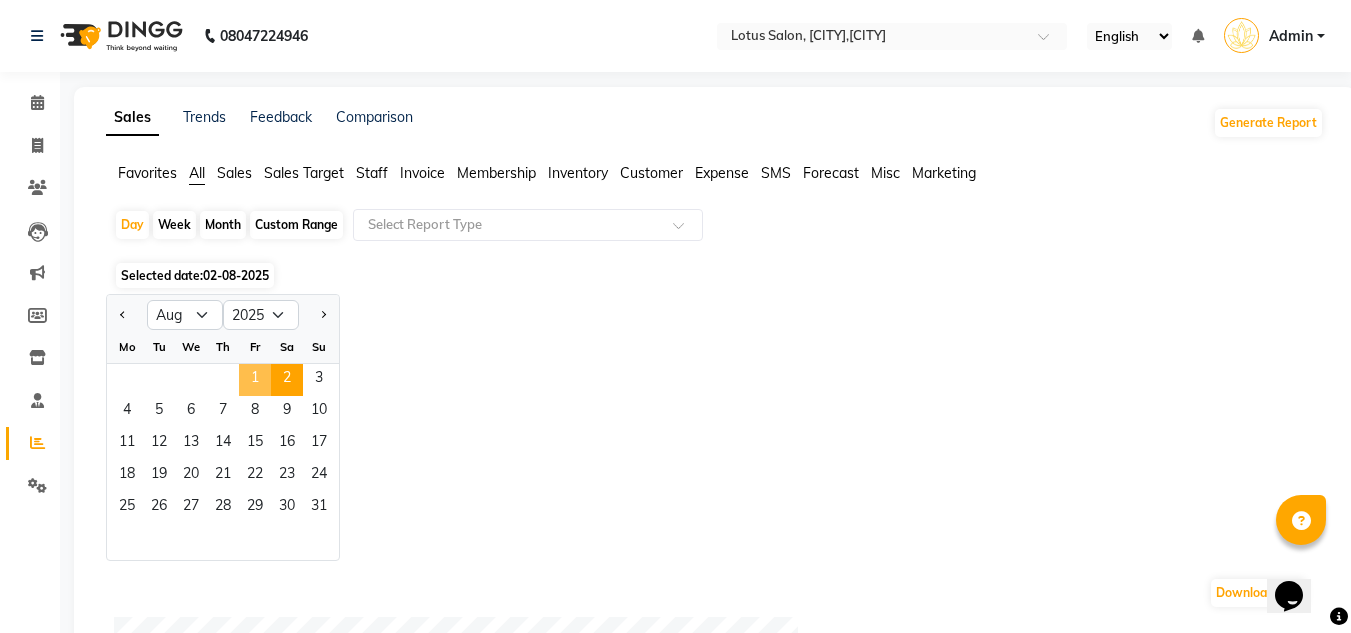 click on "1" 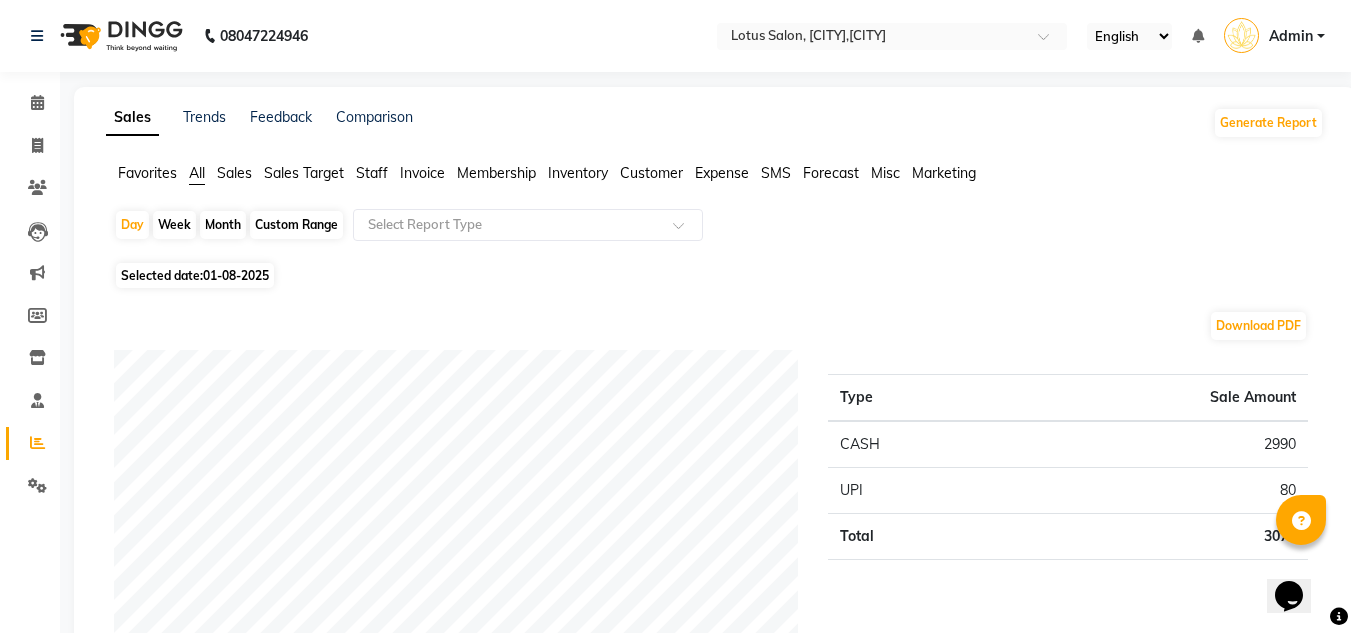 click on "Sales" 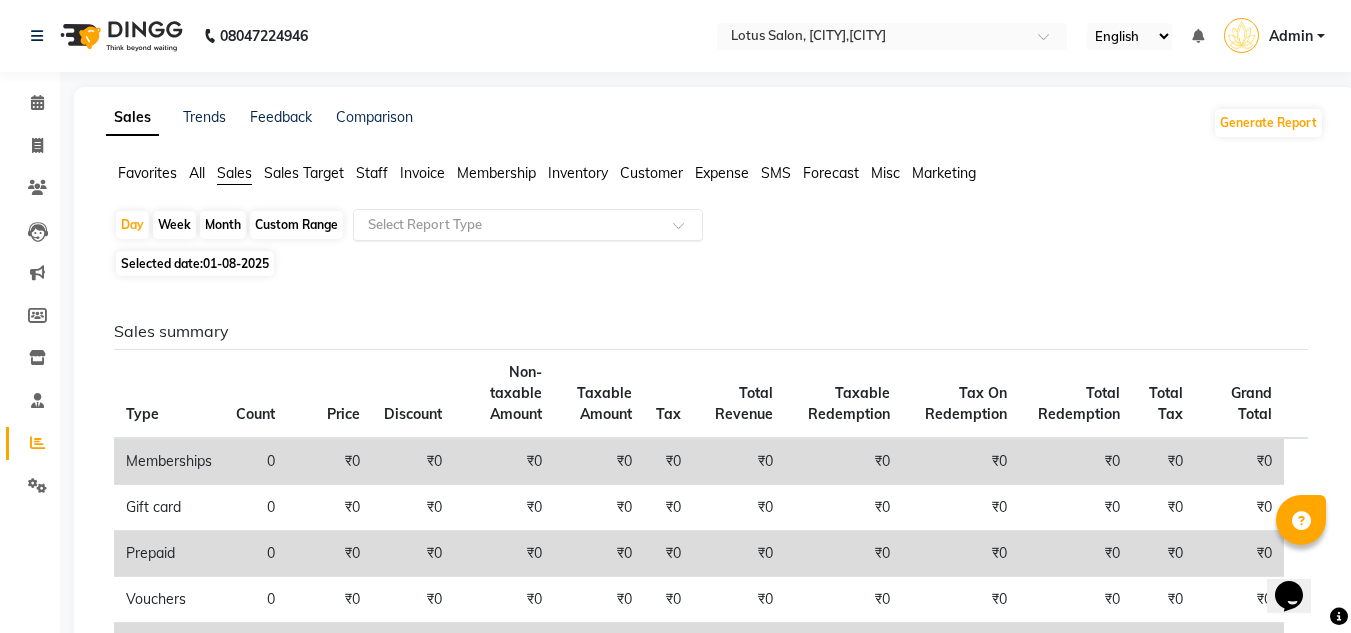 click 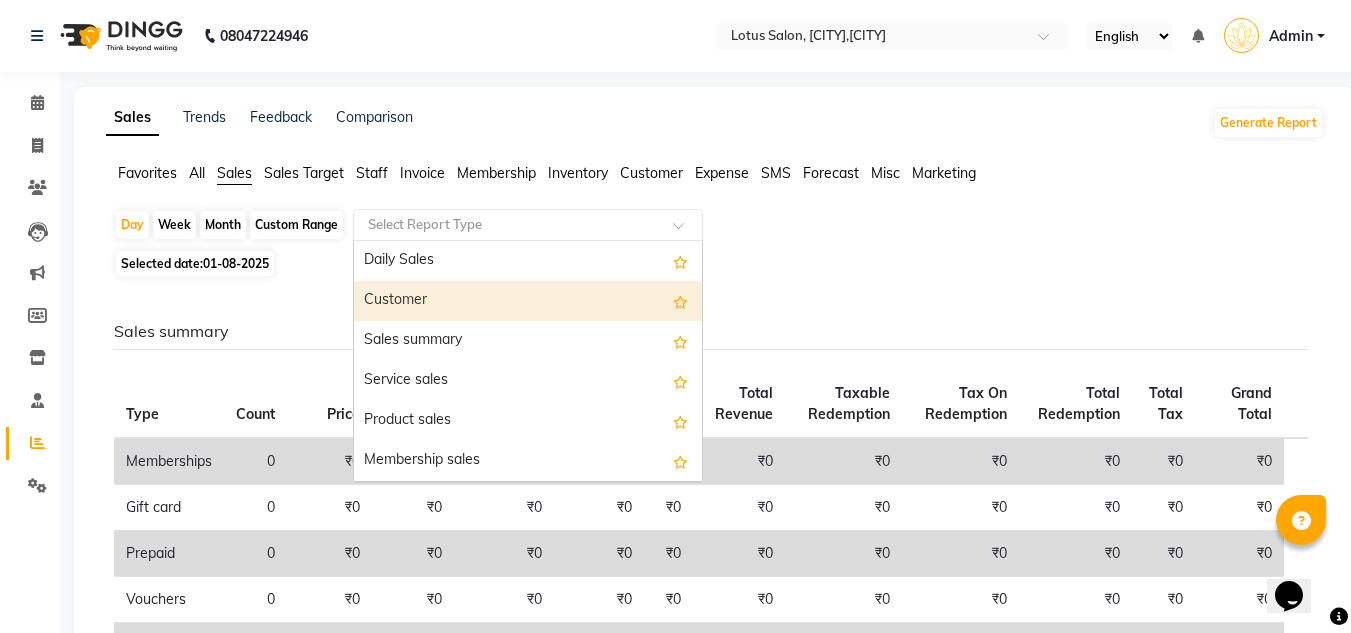 click on "Customer" at bounding box center (528, 301) 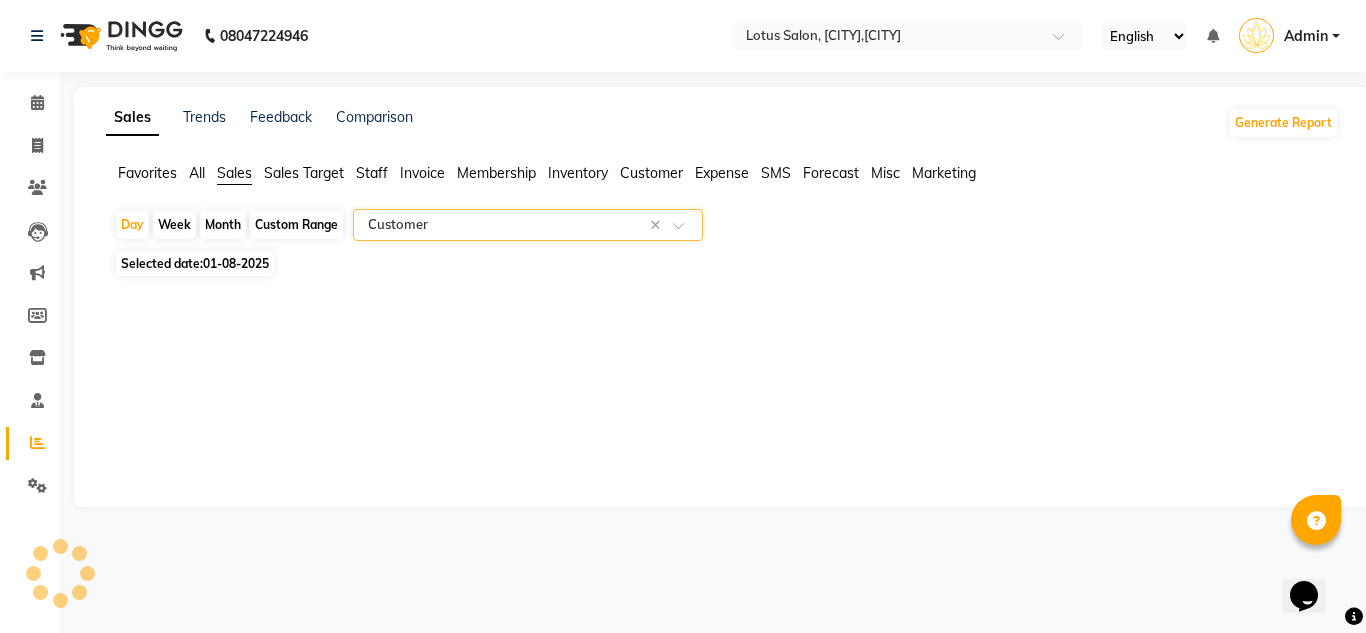 select on "full_report" 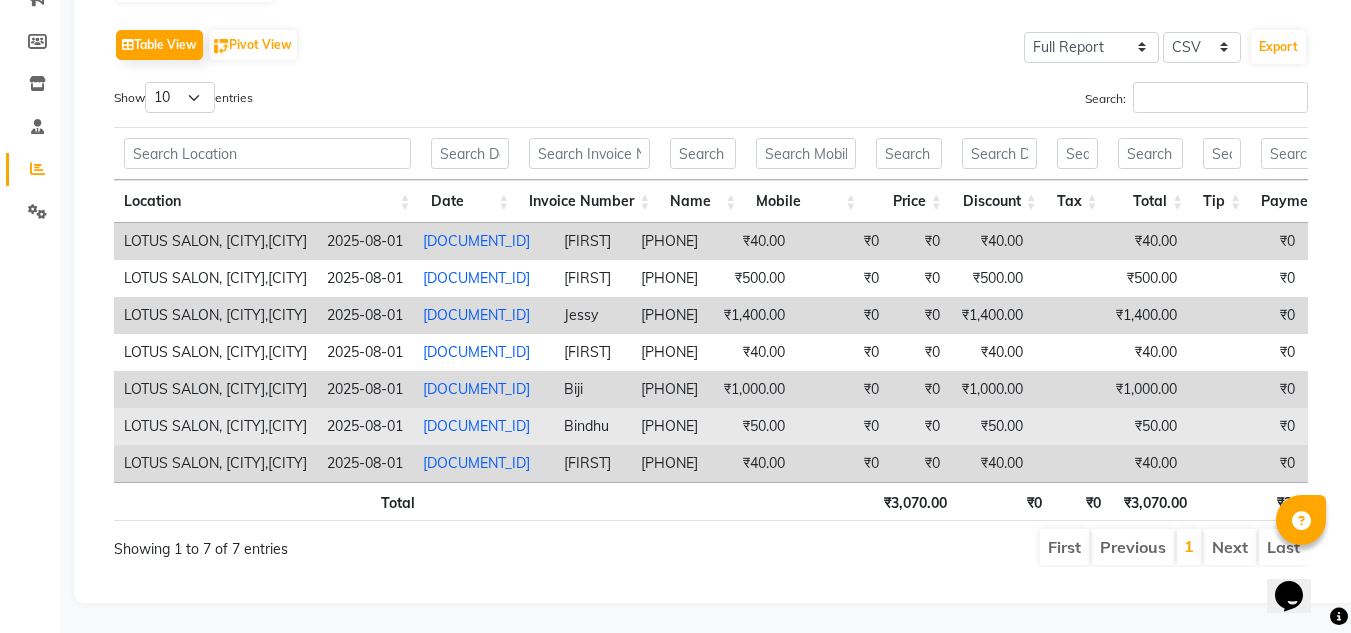scroll, scrollTop: 304, scrollLeft: 0, axis: vertical 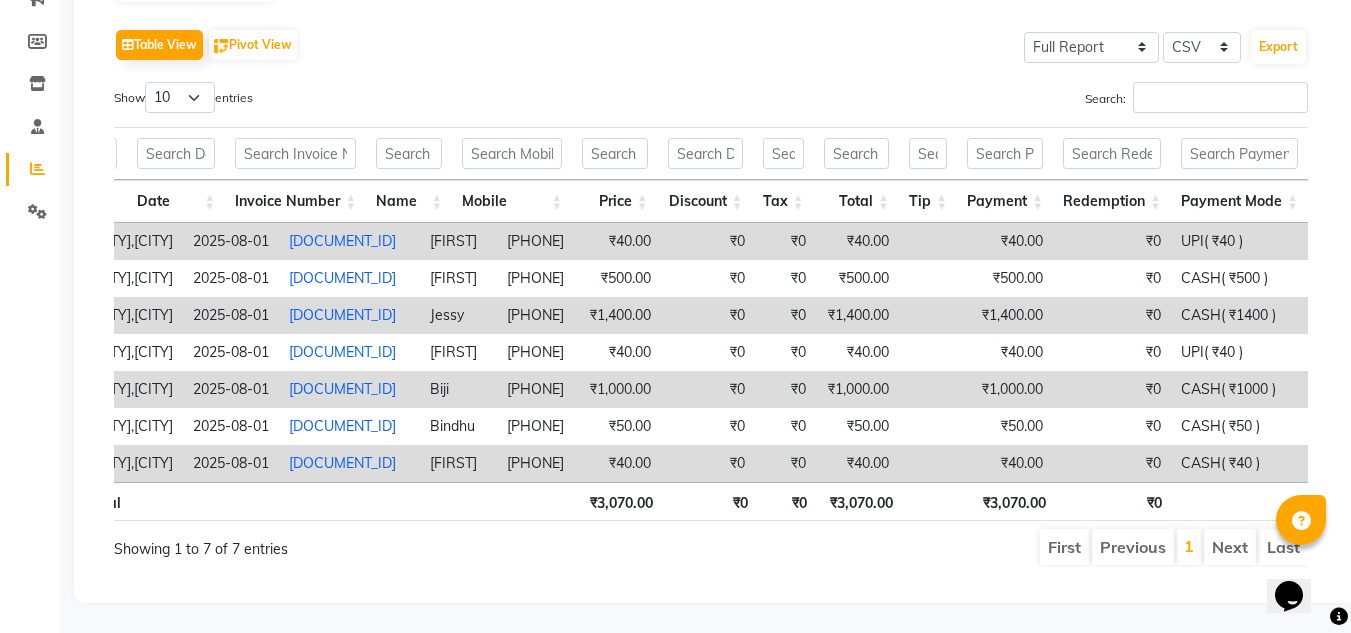 click on "Next" at bounding box center (1230, 547) 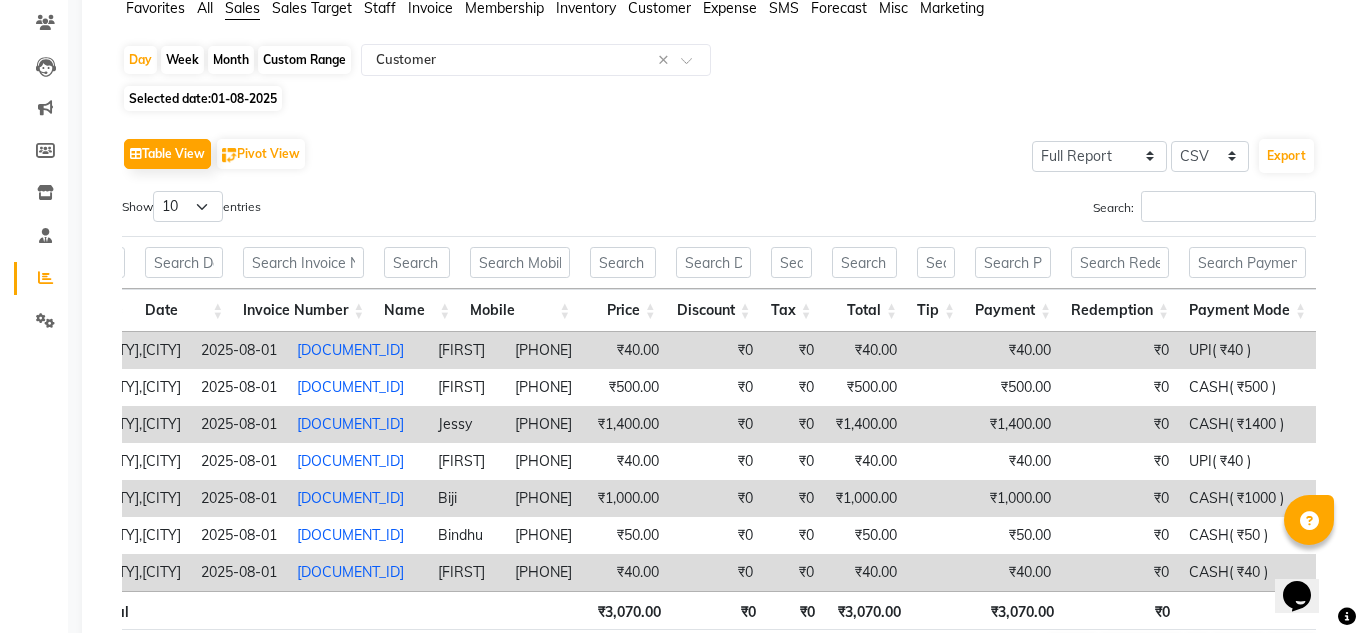 scroll, scrollTop: 0, scrollLeft: 0, axis: both 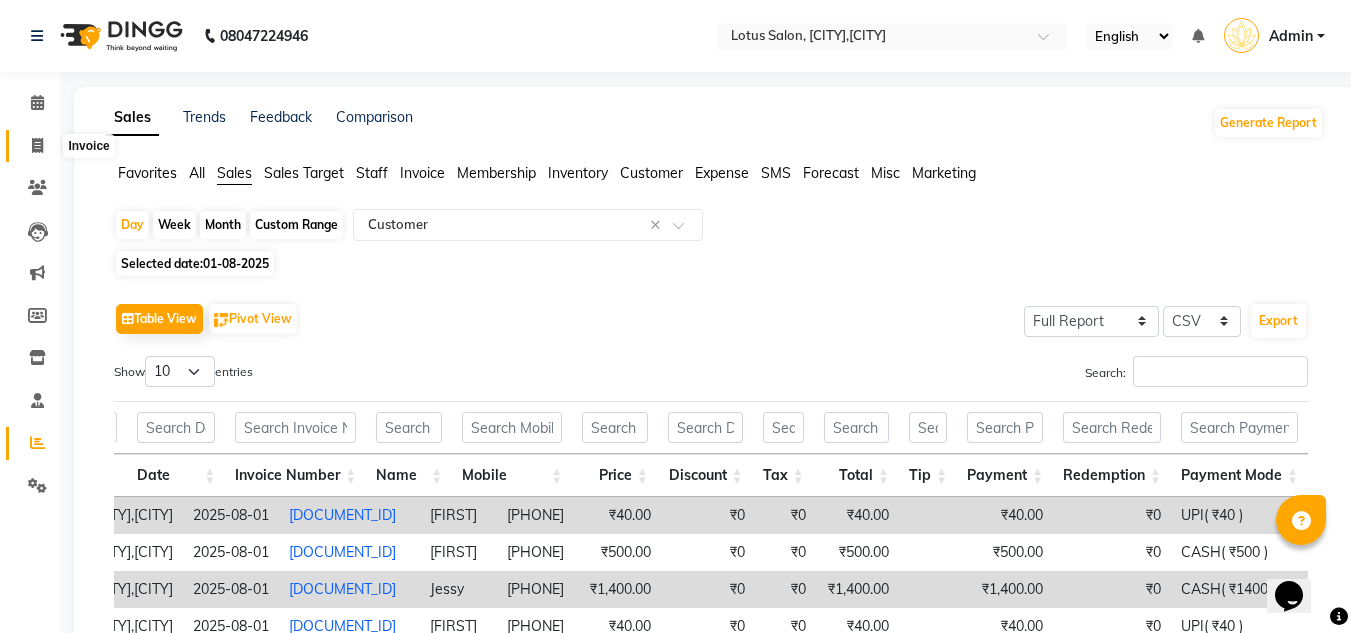 click 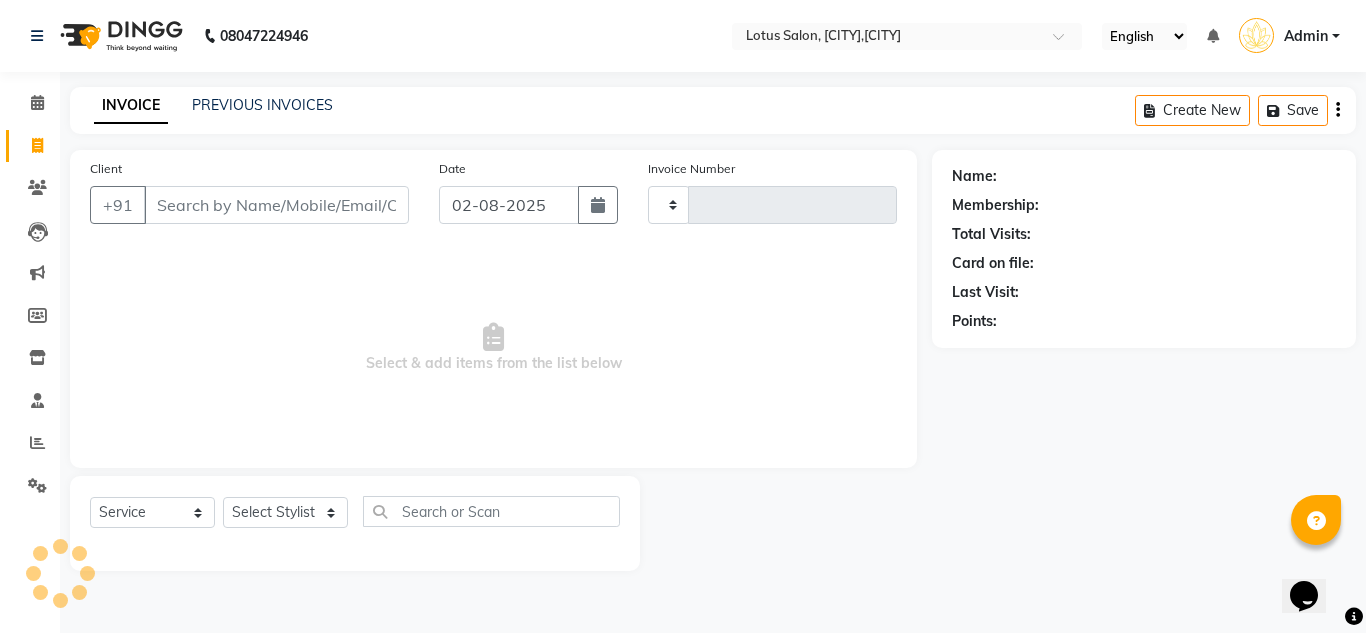 type on "0759" 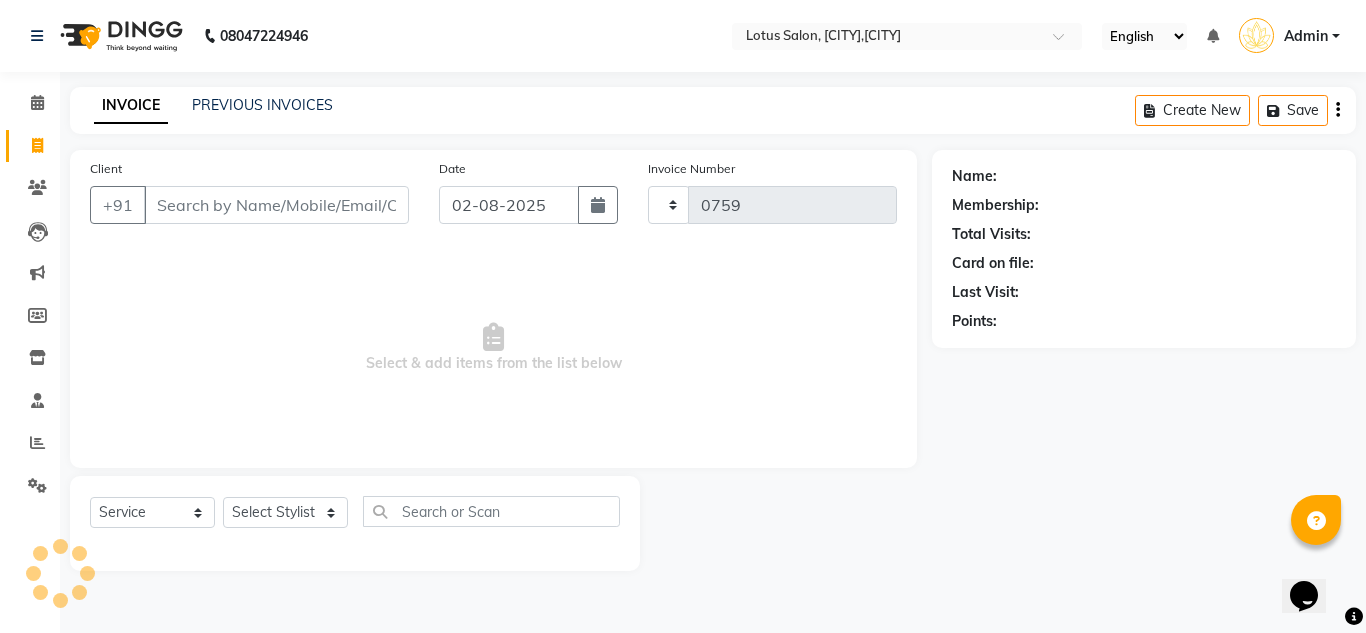 select on "8188" 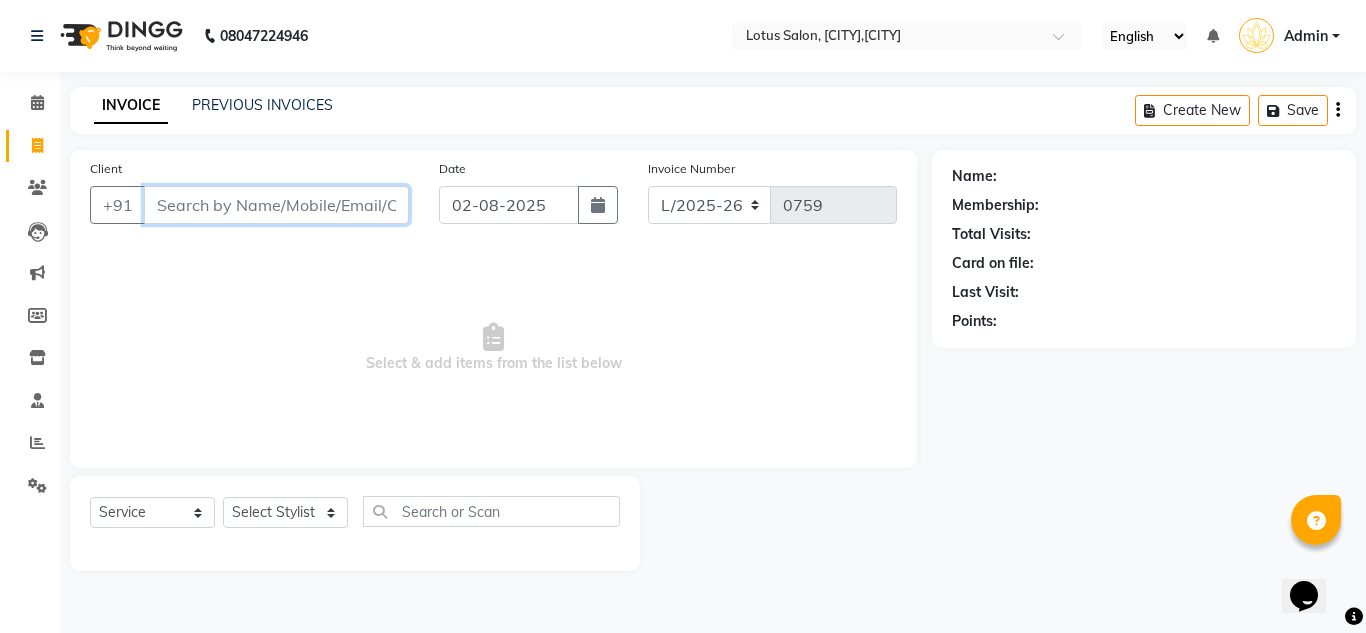paste on "[PHONE]" 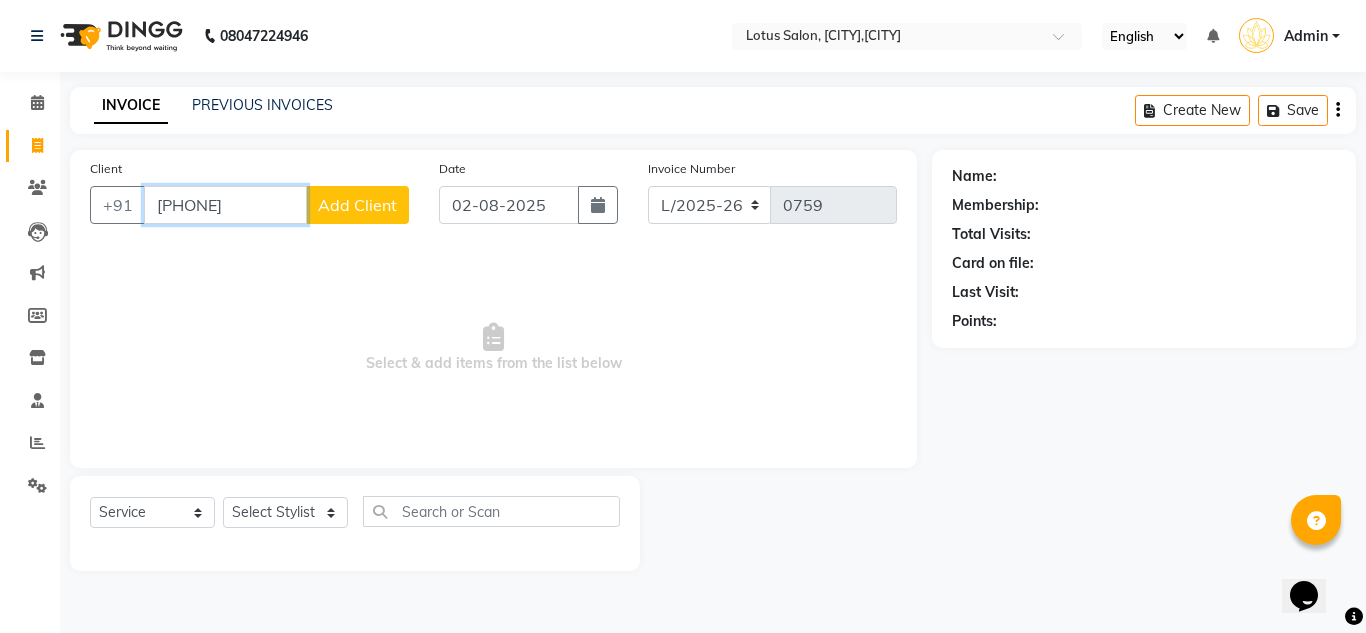 type on "[PHONE]" 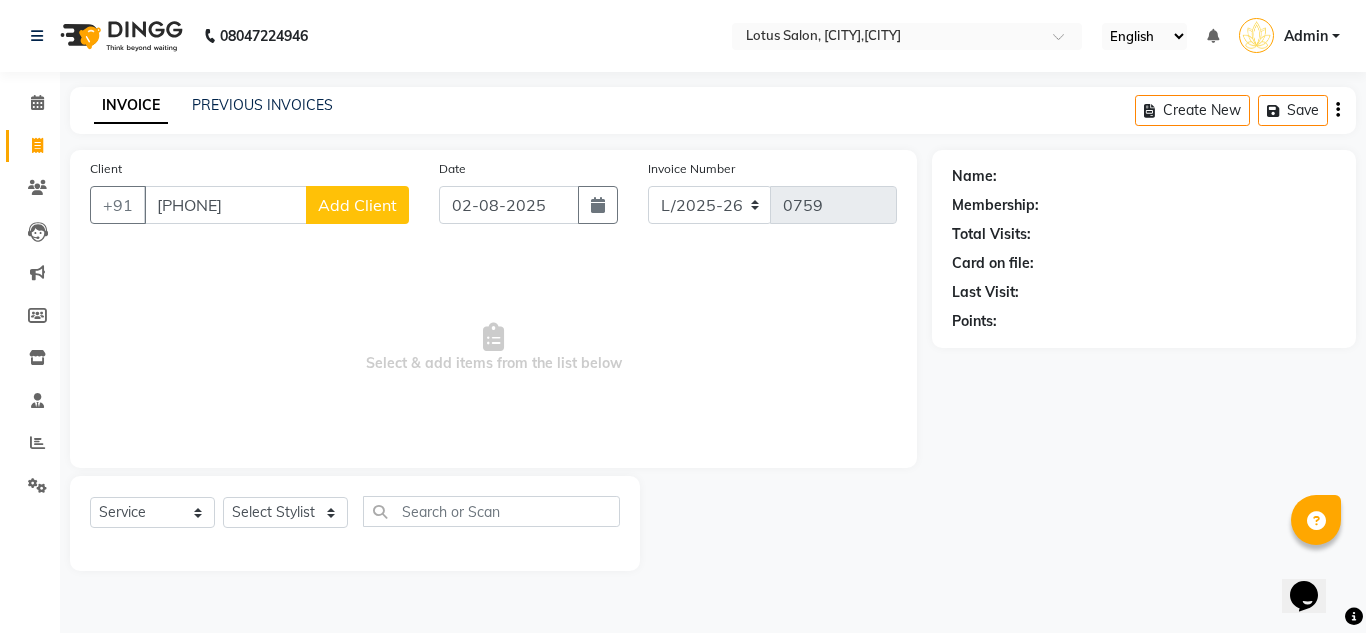 click on "Add Client" 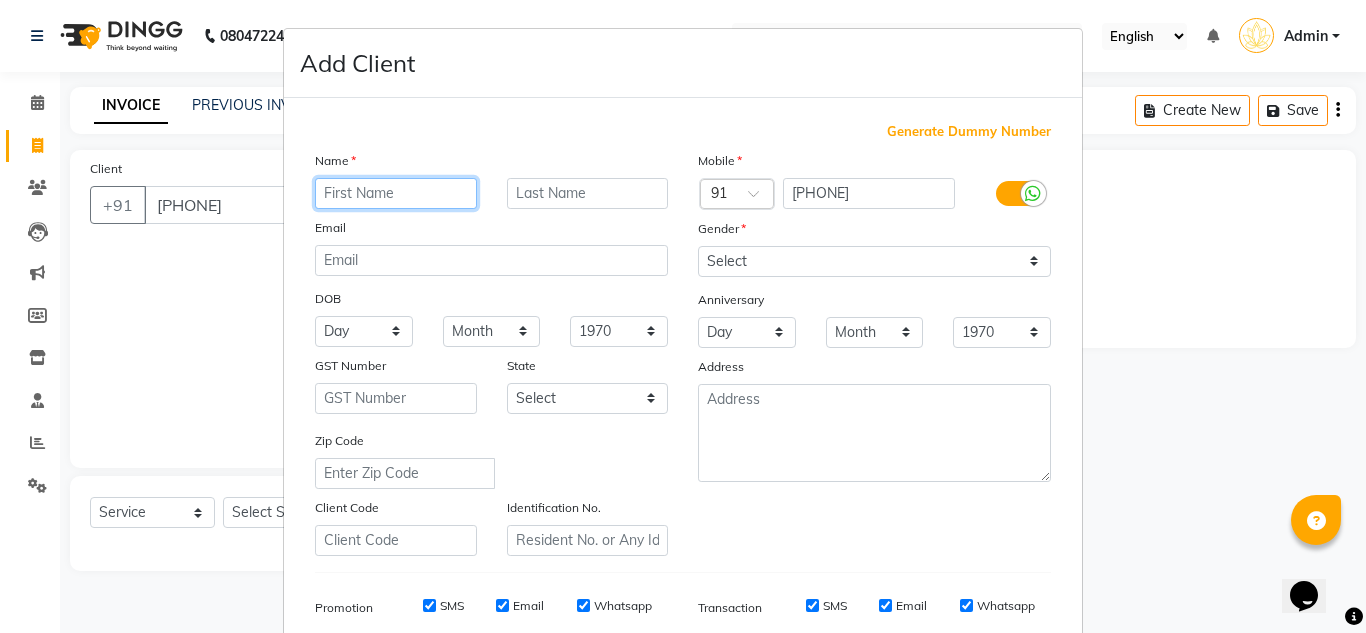 paste on "[FIRST] [LAST]" 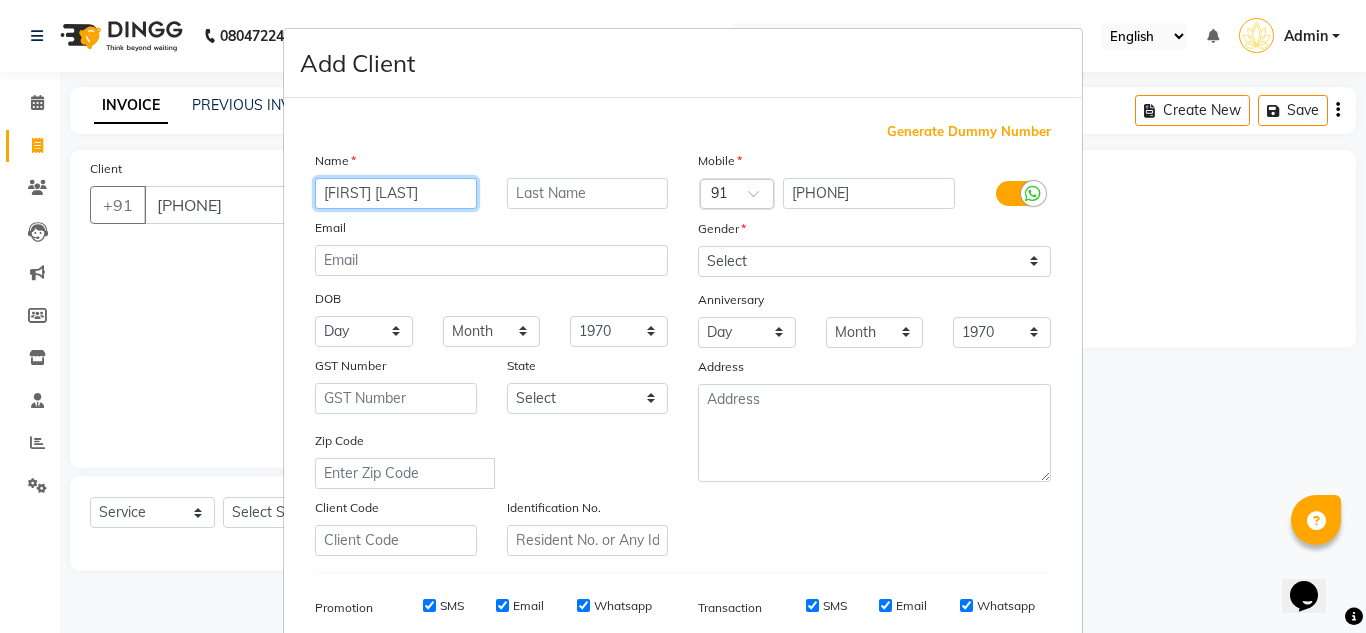 type on "[FIRST] [LAST]" 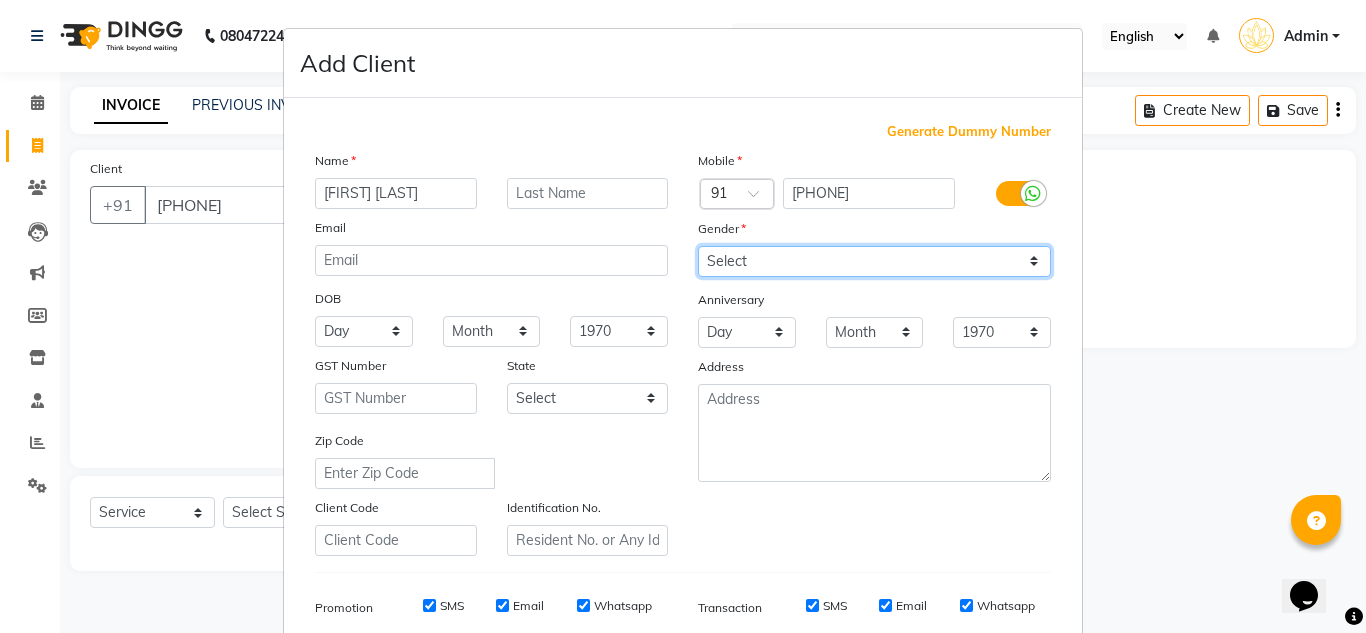 click on "Select Male Female Other Prefer Not To Say" at bounding box center (874, 261) 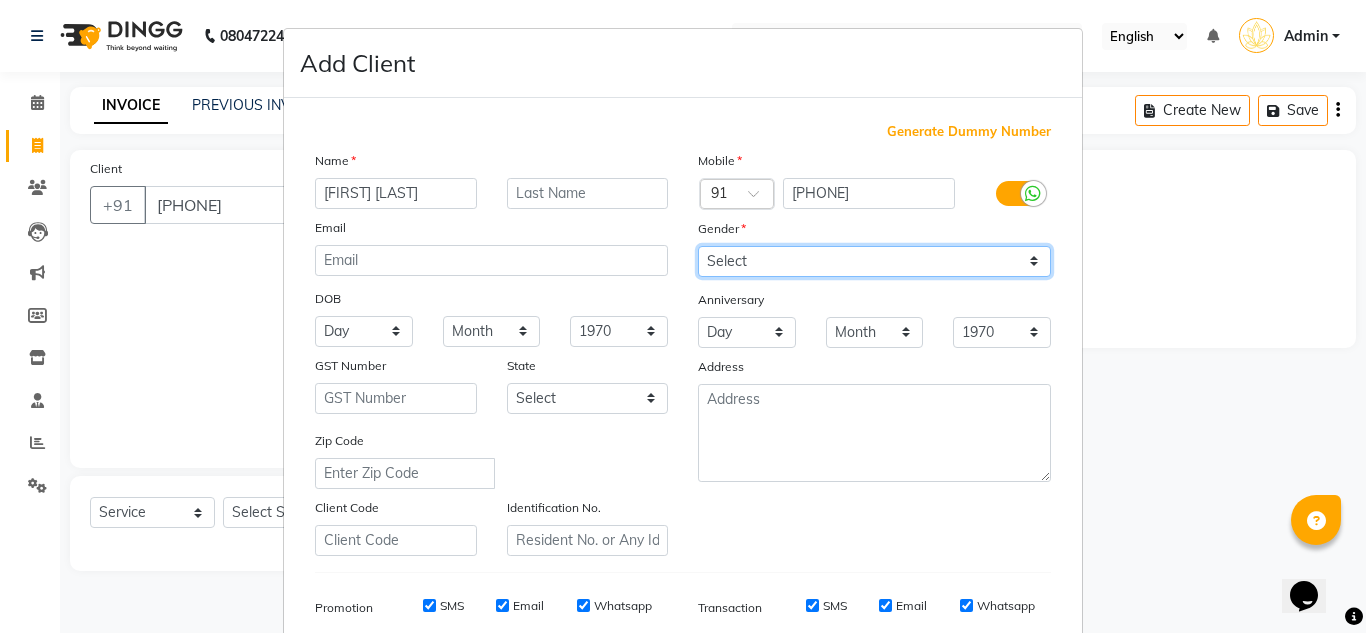 select on "female" 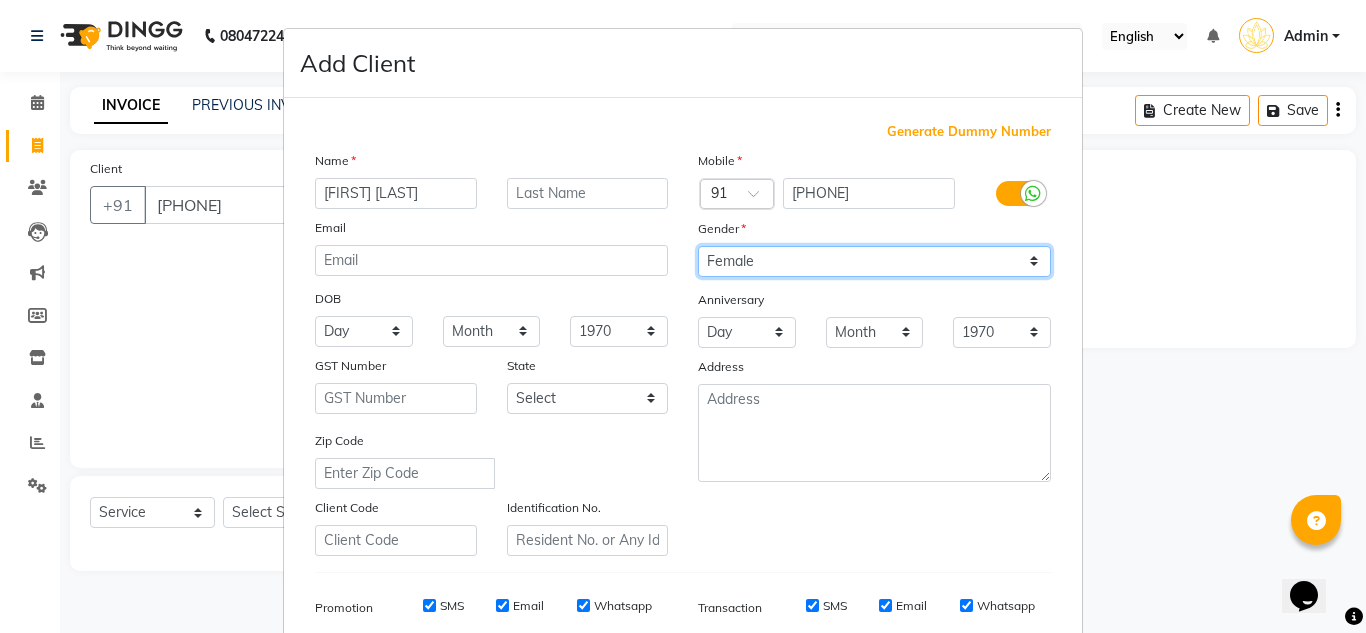 click on "Select Male Female Other Prefer Not To Say" at bounding box center [874, 261] 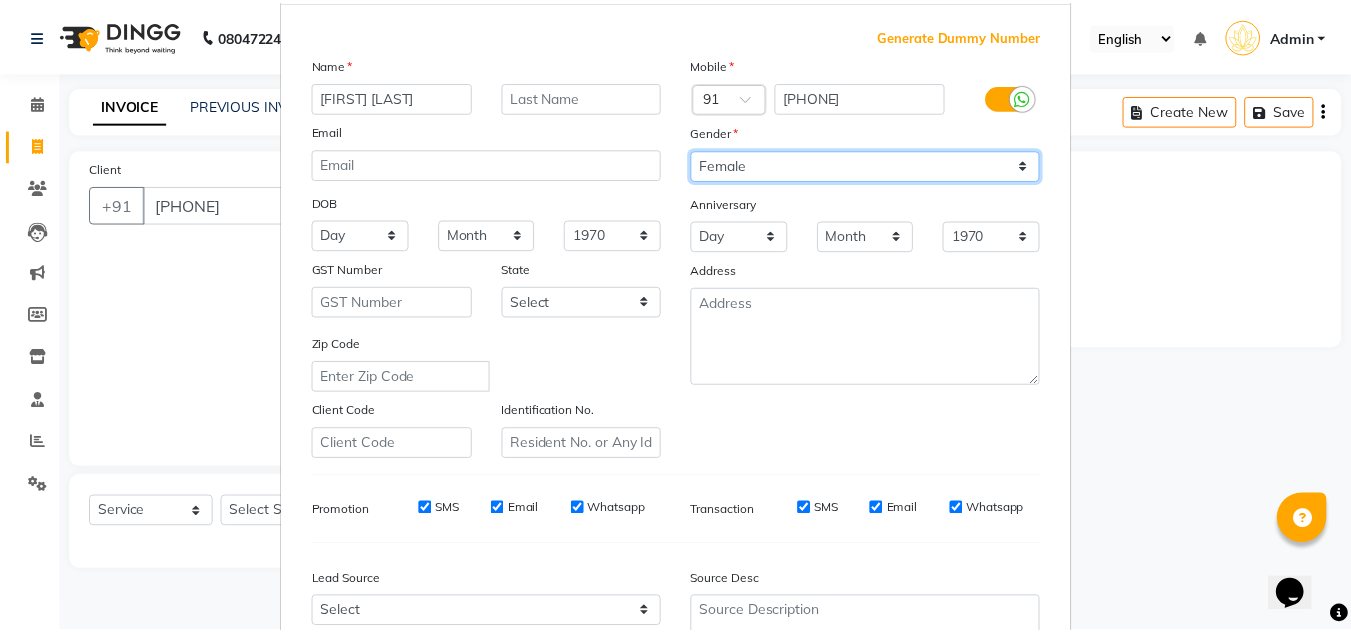 scroll, scrollTop: 290, scrollLeft: 0, axis: vertical 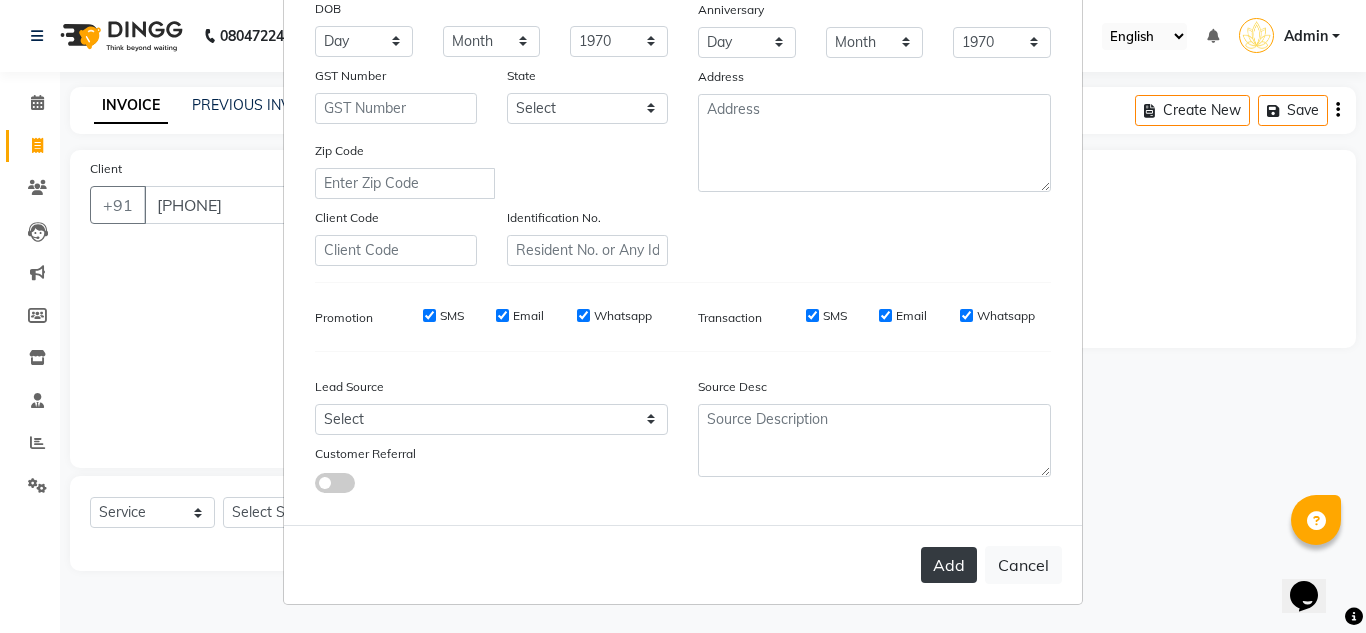 click on "Add" at bounding box center [949, 565] 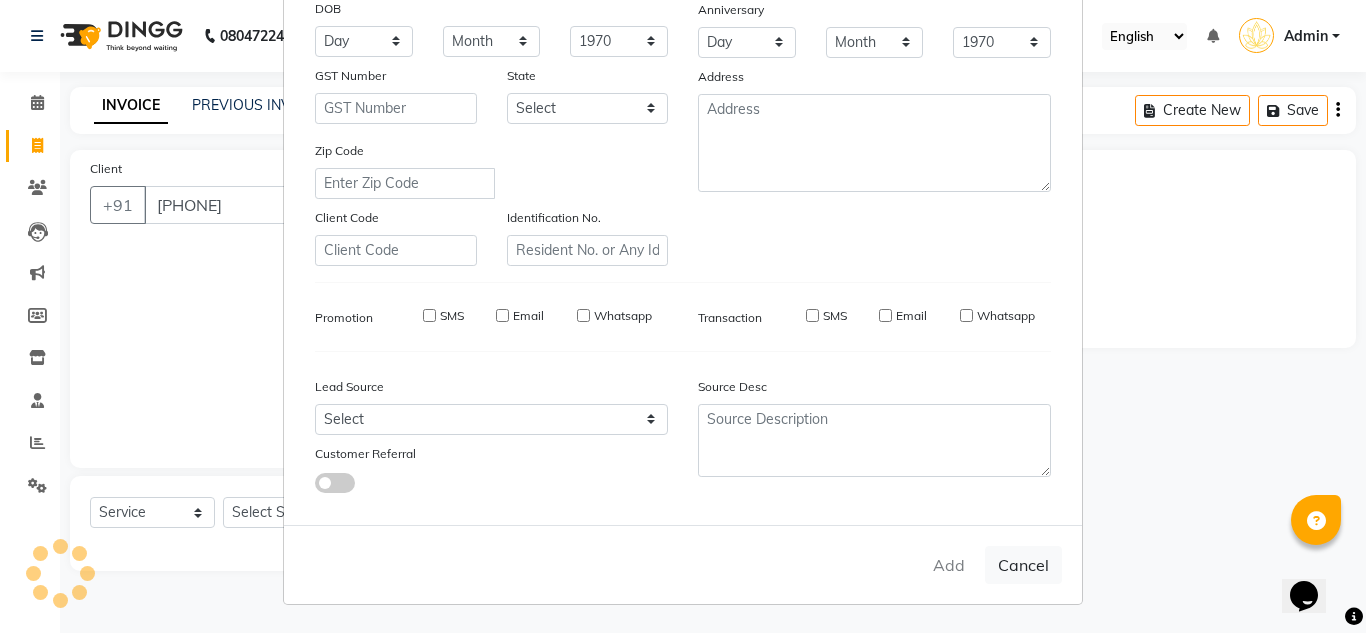type 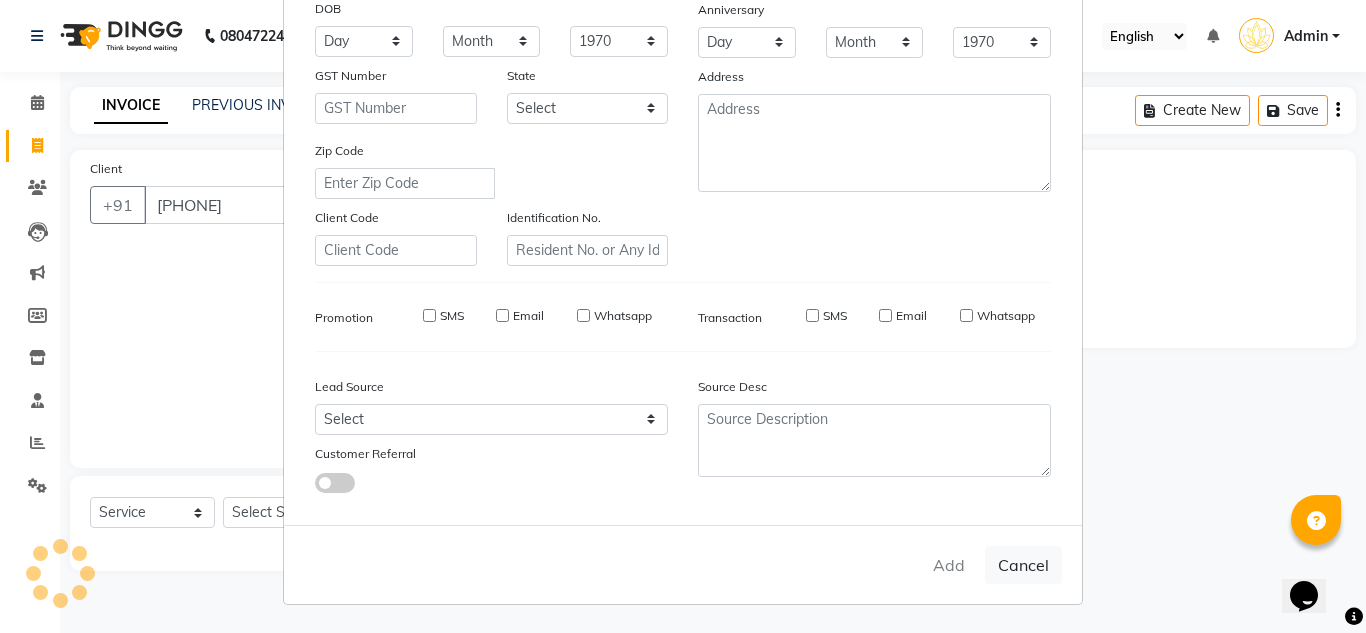 select 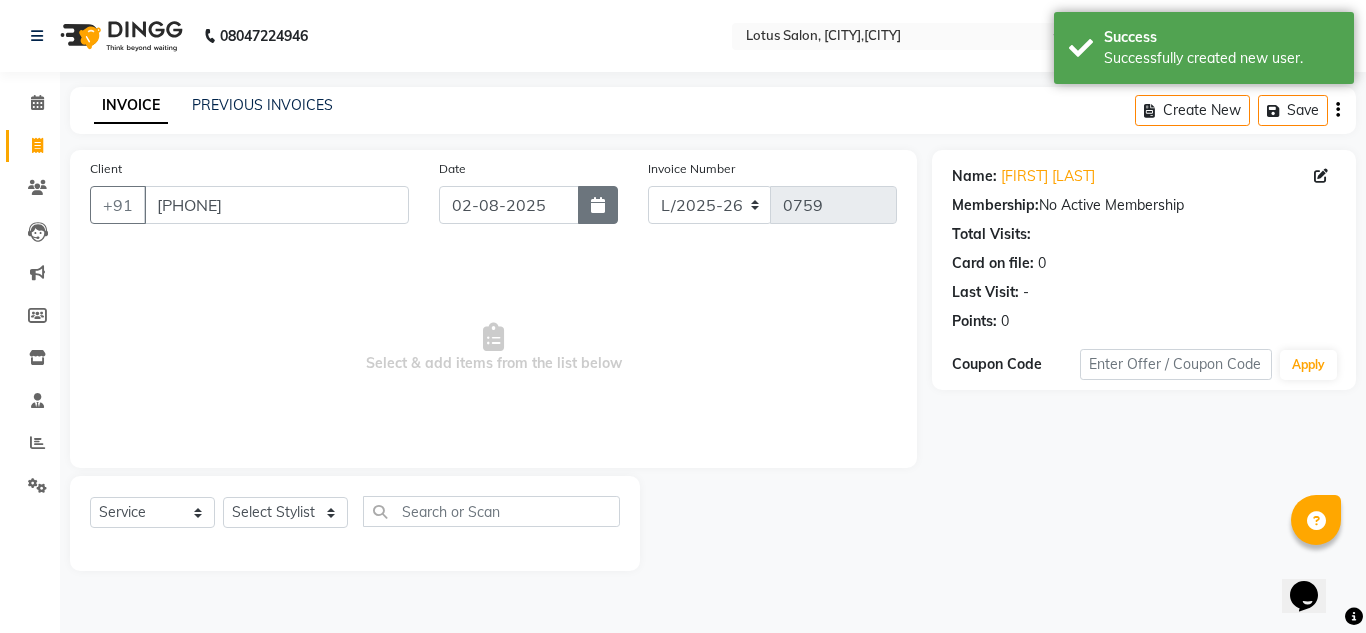 click 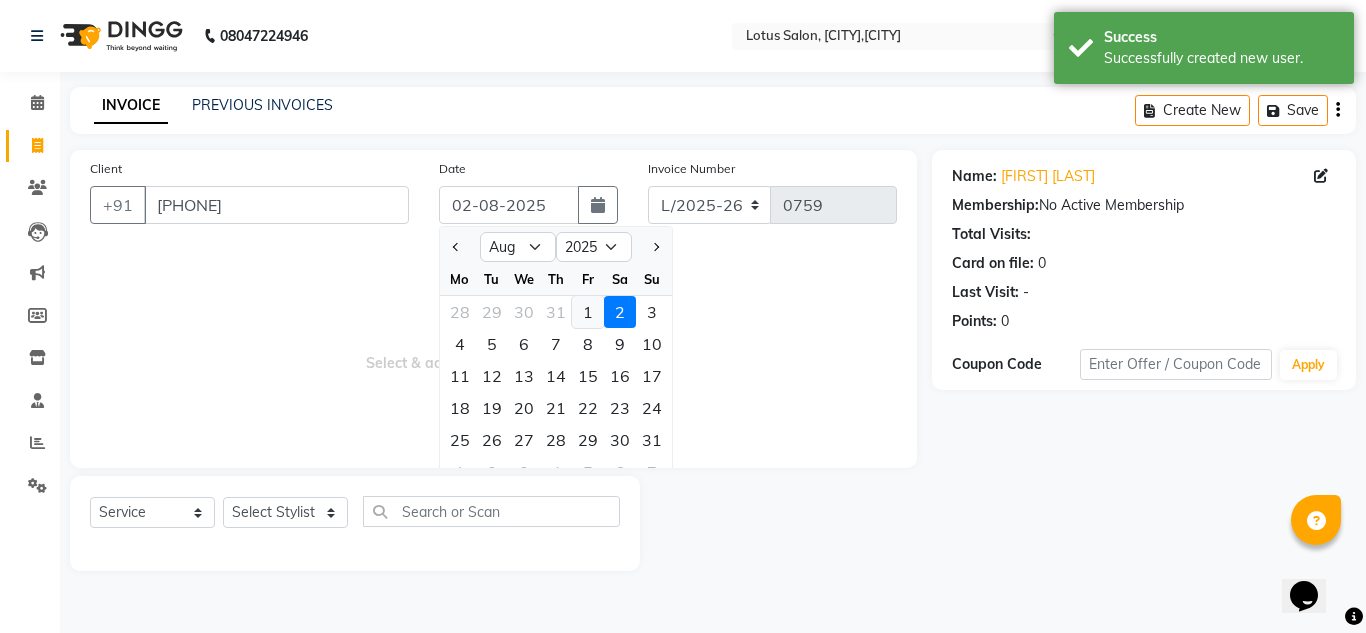 click on "1" 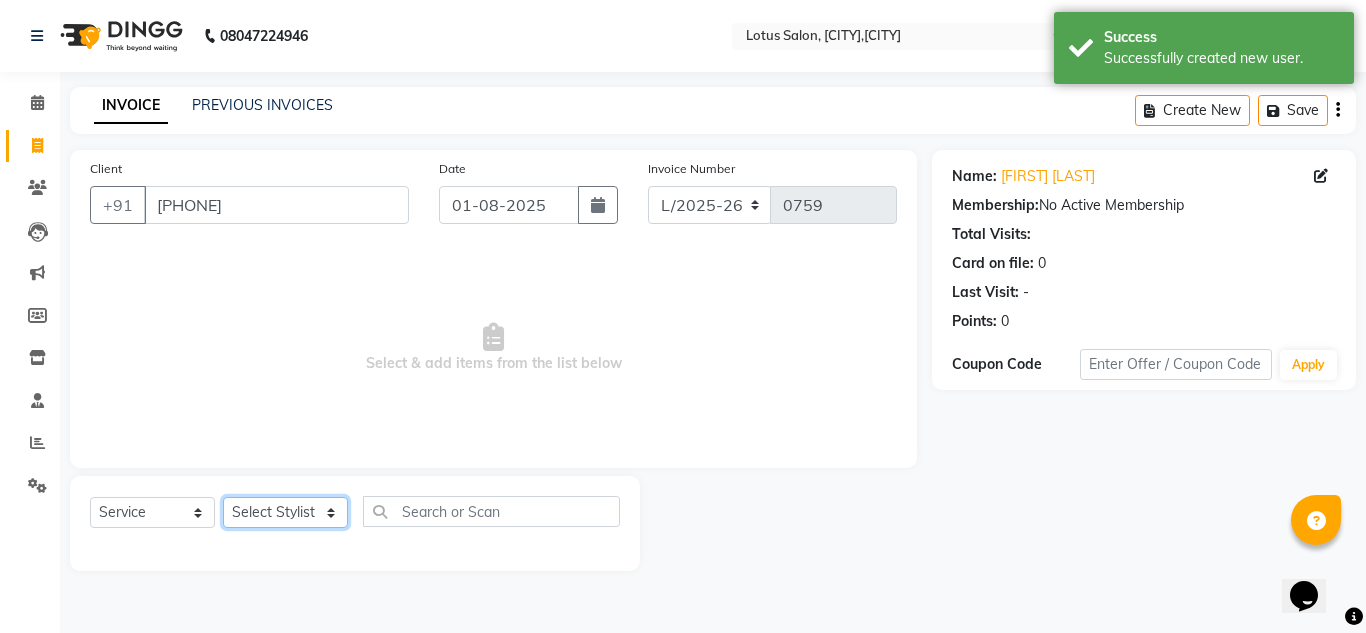 click on "Select Stylist DISHA Kshema Mahima Naflin Ranjini Shahanas" 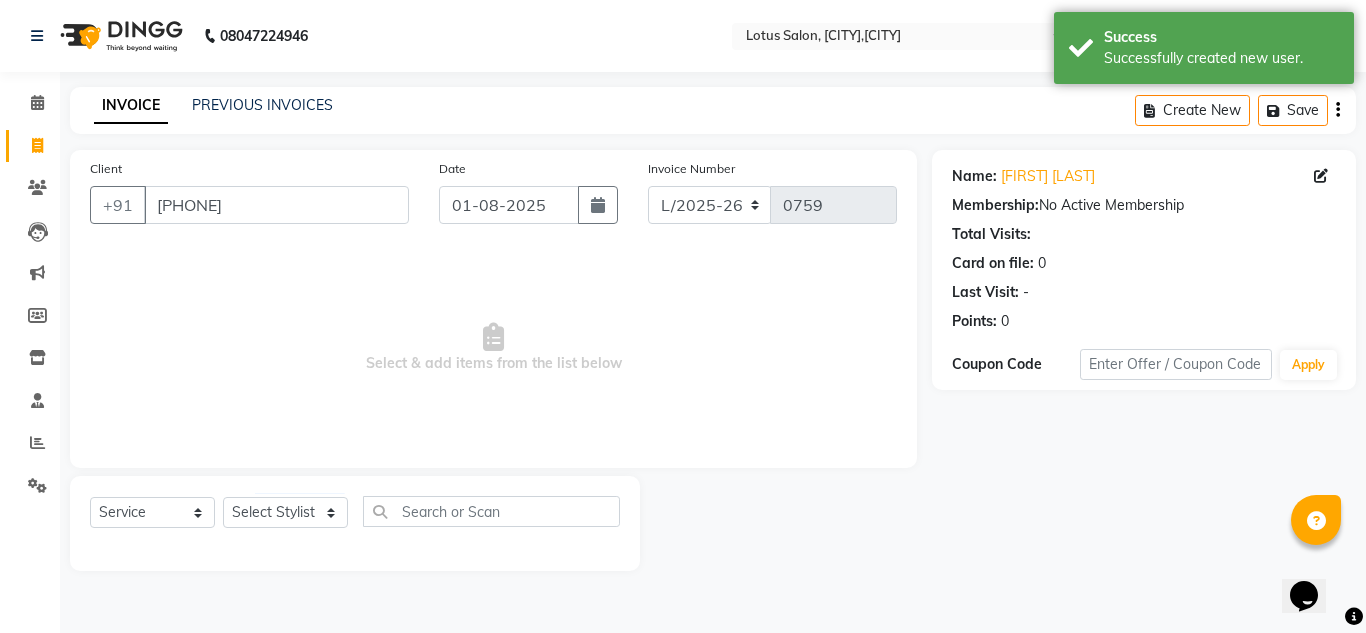 click on "Select  Service  Product  Membership  Package Voucher Prepaid Gift Card  Select Stylist DISHA Kshema Mahima Naflin Ranjini Shahanas" 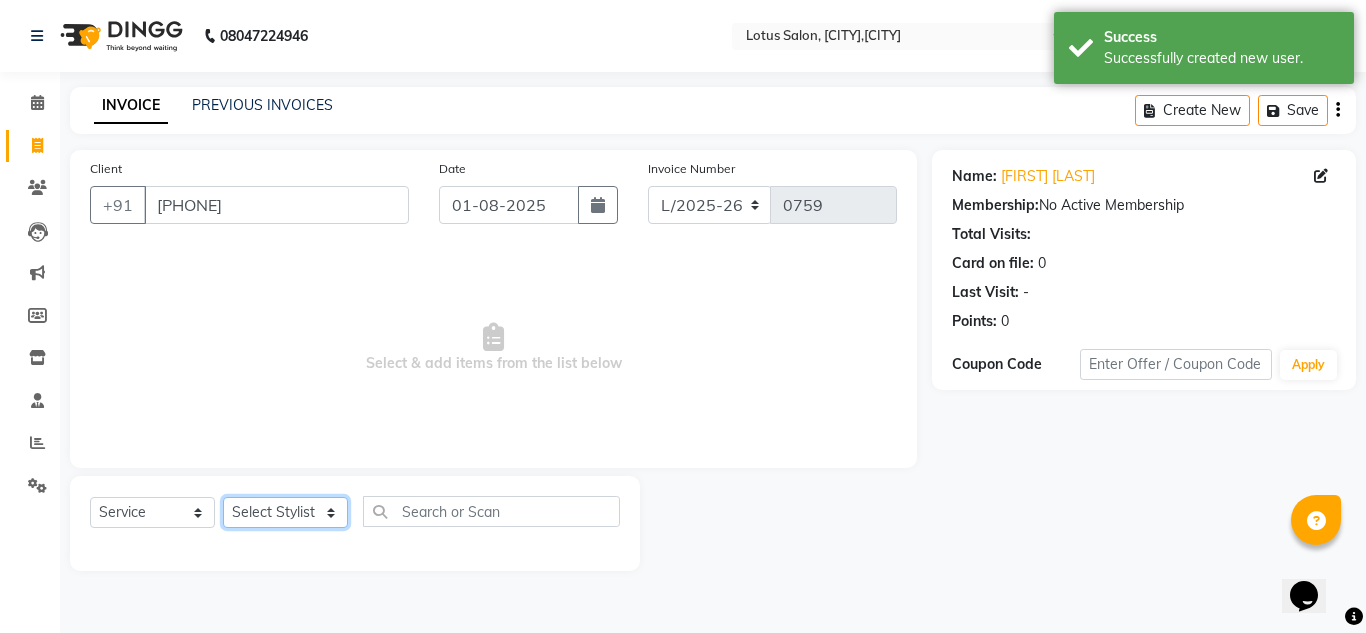 drag, startPoint x: 303, startPoint y: 512, endPoint x: 302, endPoint y: 499, distance: 13.038404 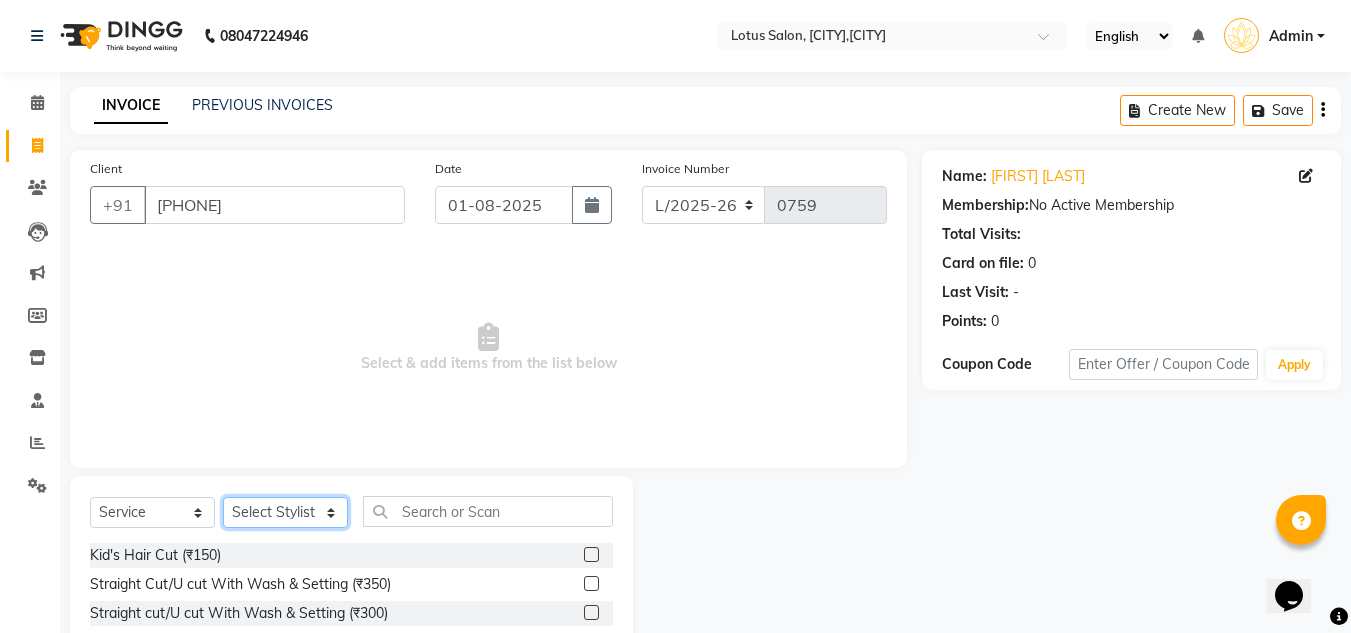 click on "Select Stylist DISHA Kshema Mahima Naflin Ranjini Shahanas" 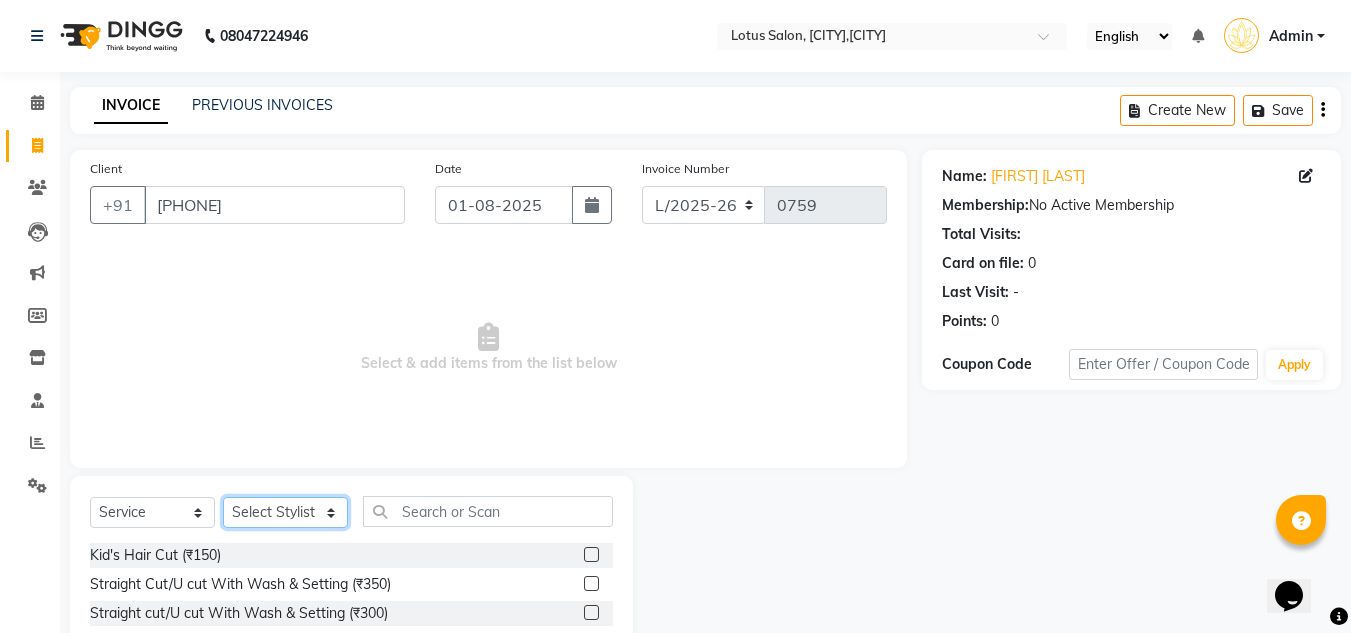 select on "60354" 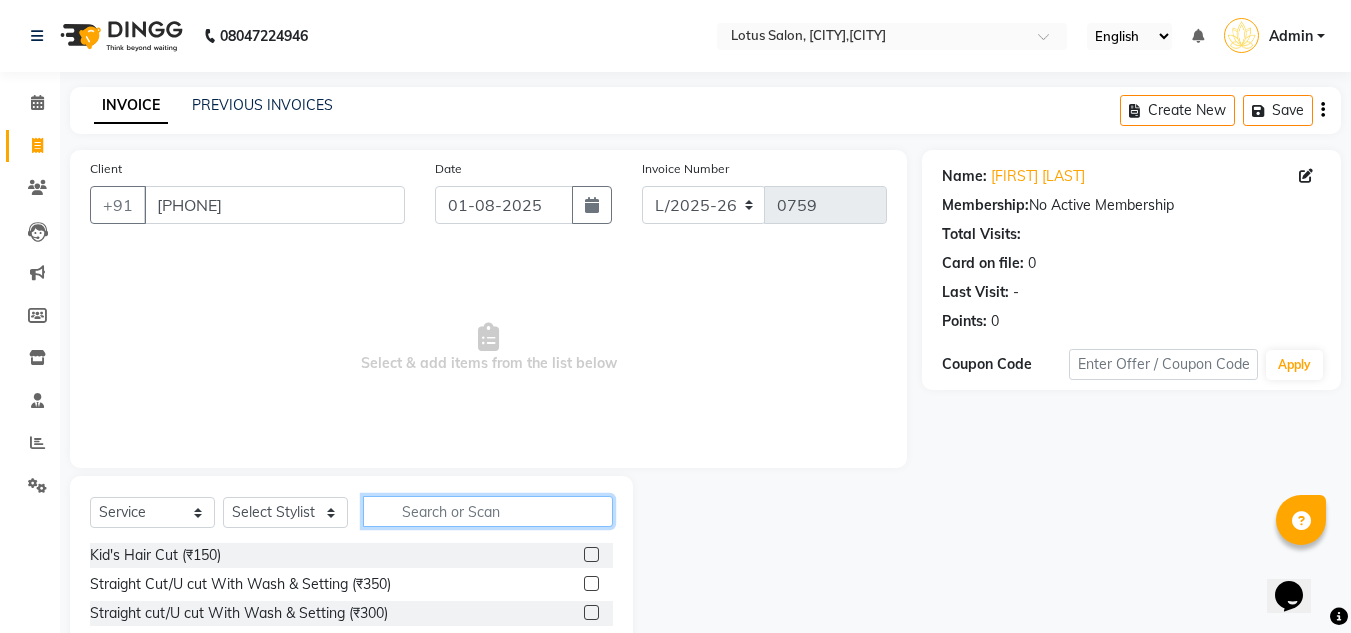 click 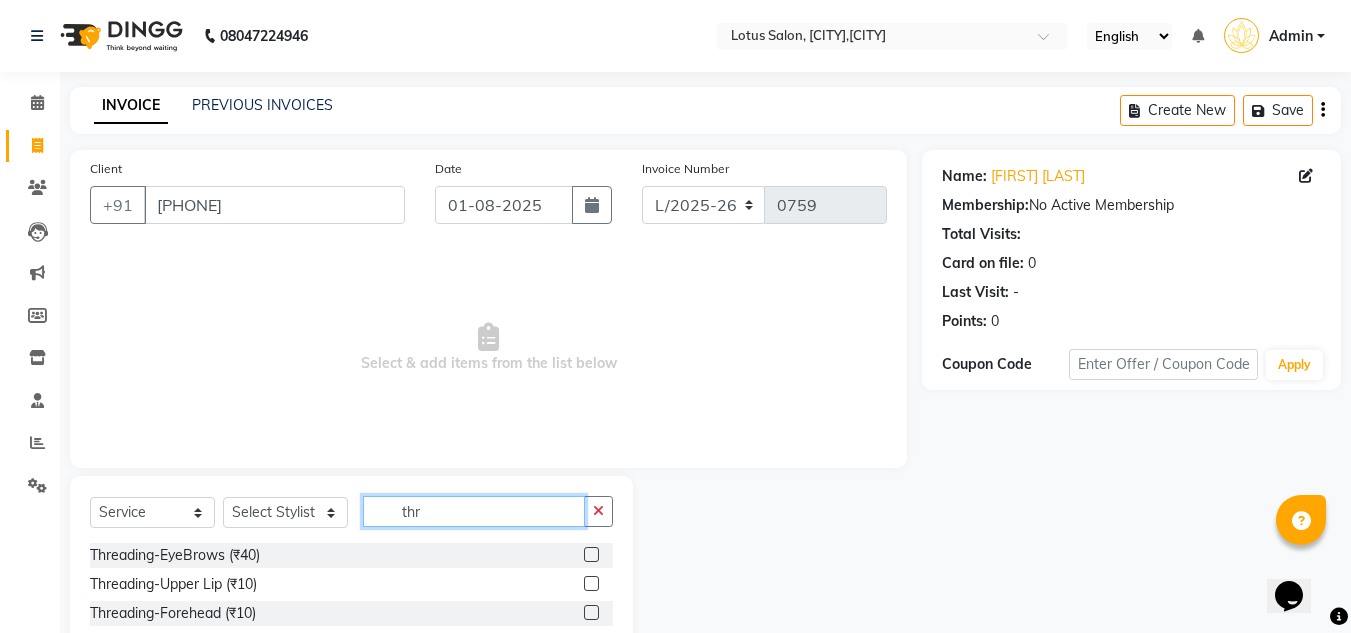type on "thr" 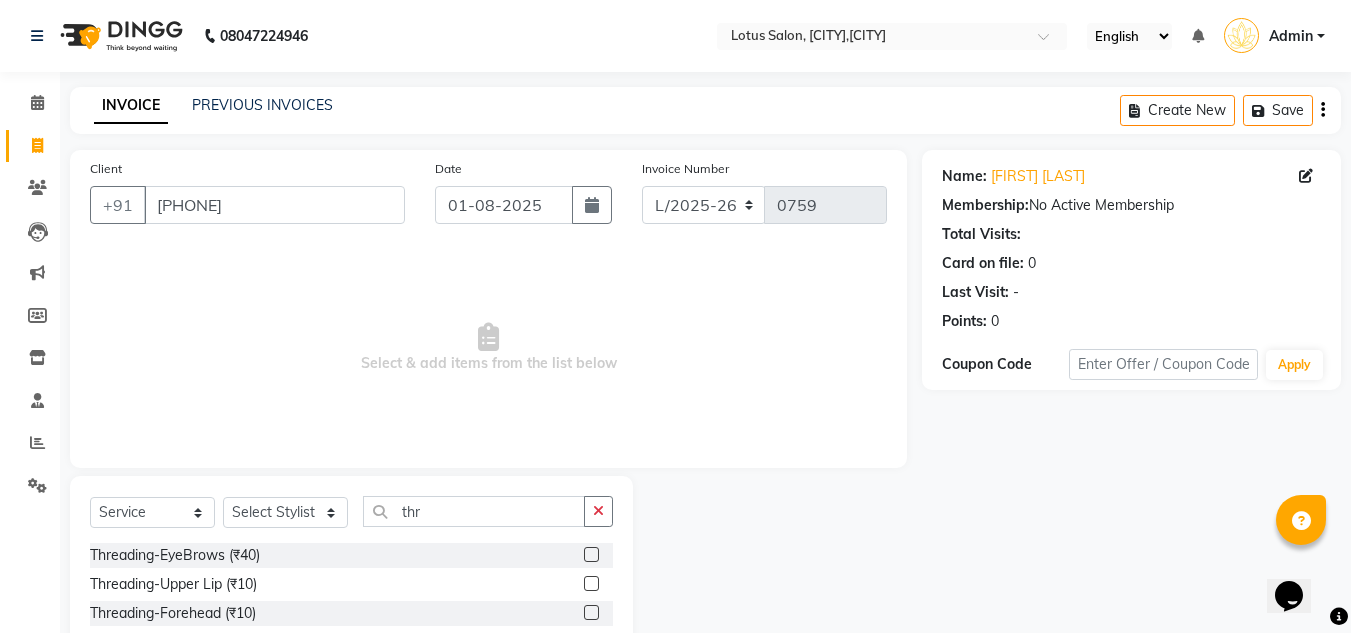 click on "Threading-EyeBrows (₹40)" 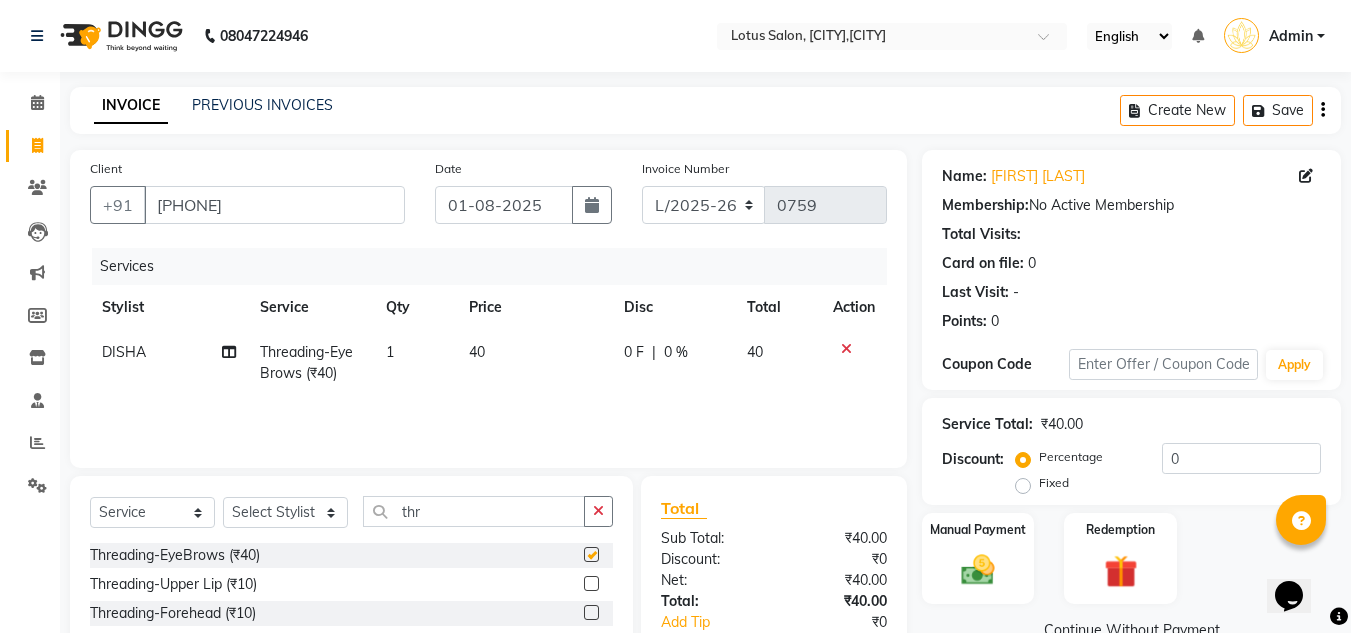 checkbox on "false" 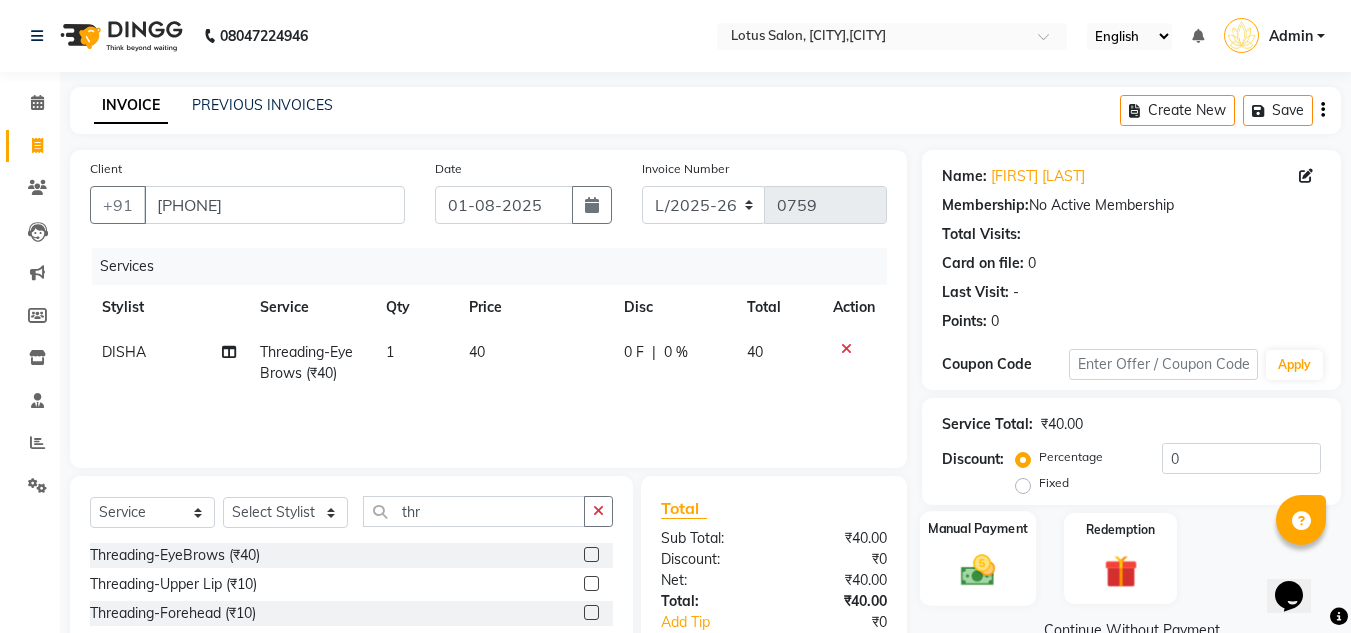 click 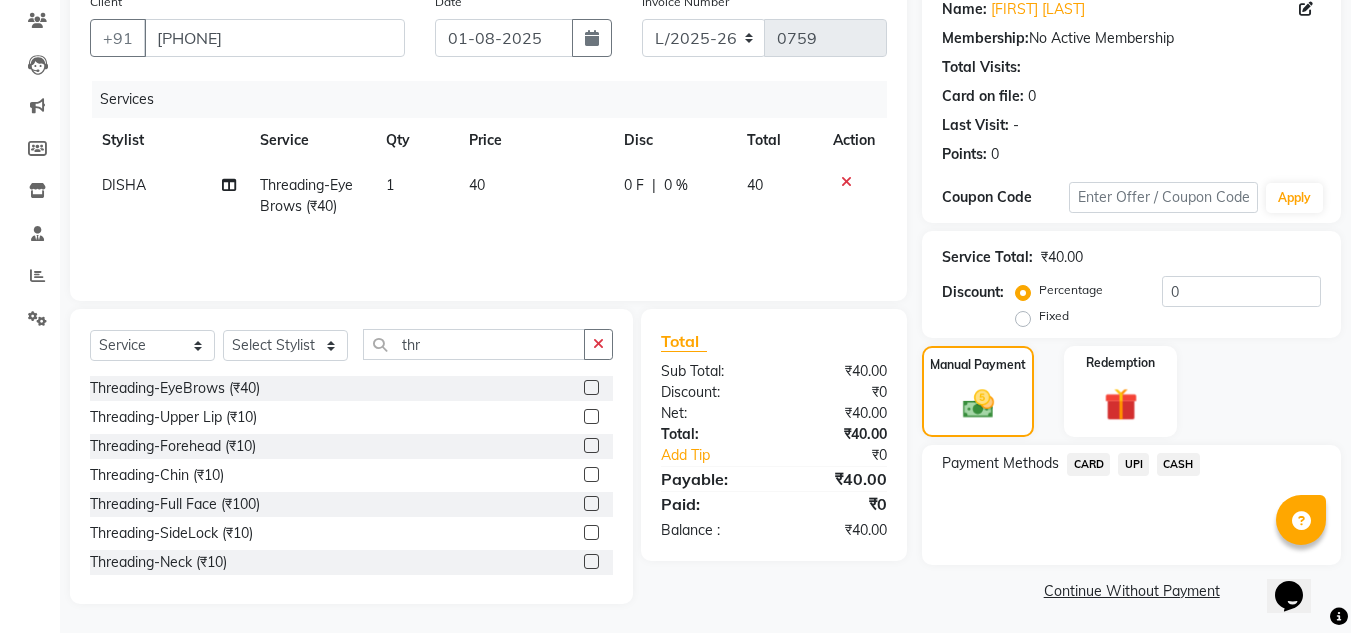 scroll, scrollTop: 170, scrollLeft: 0, axis: vertical 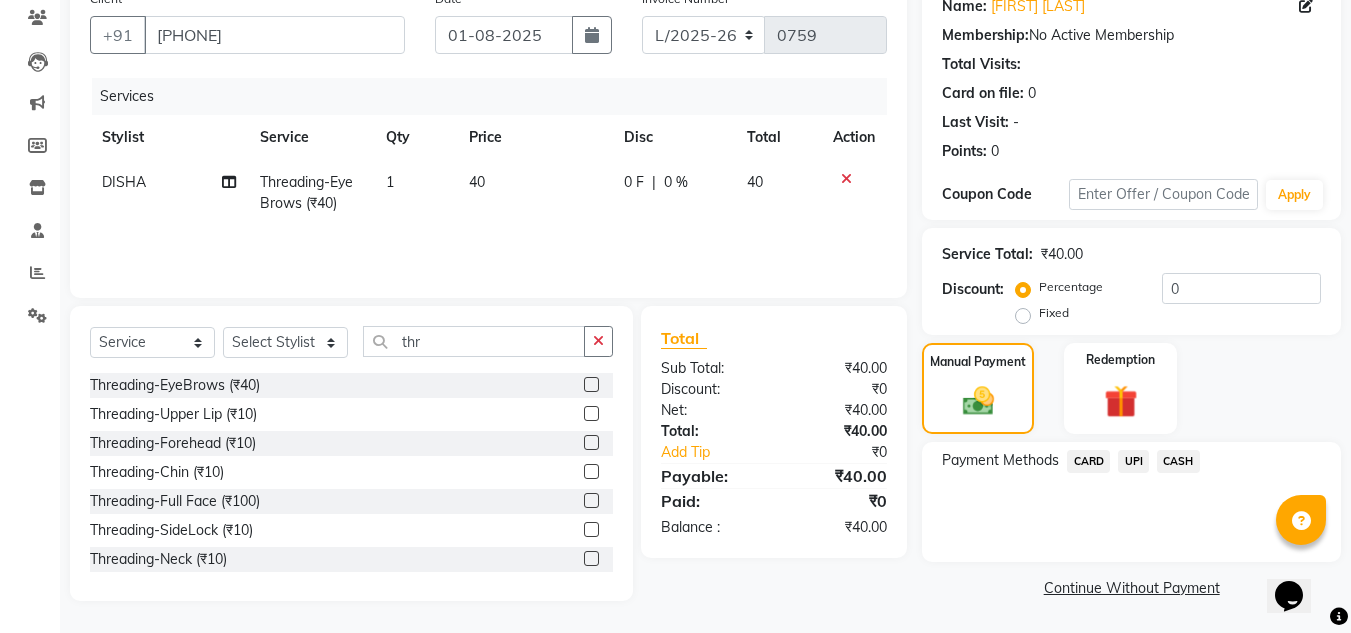 click on "UPI" 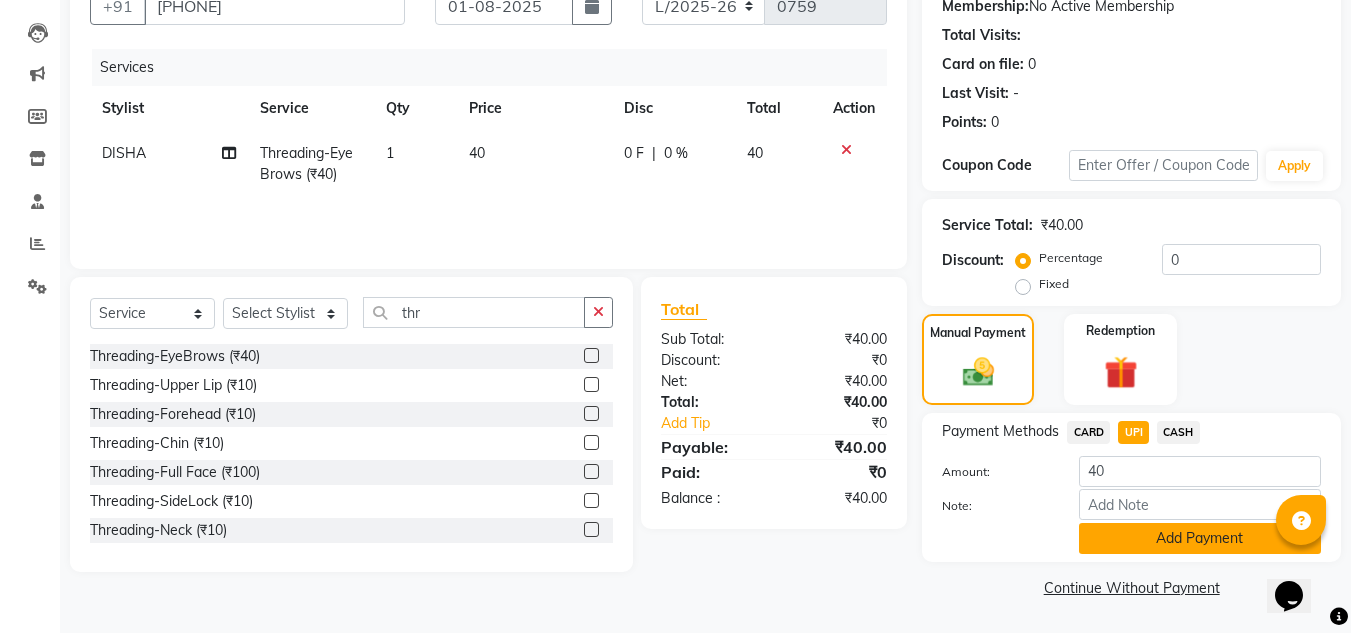 click on "Add Payment" 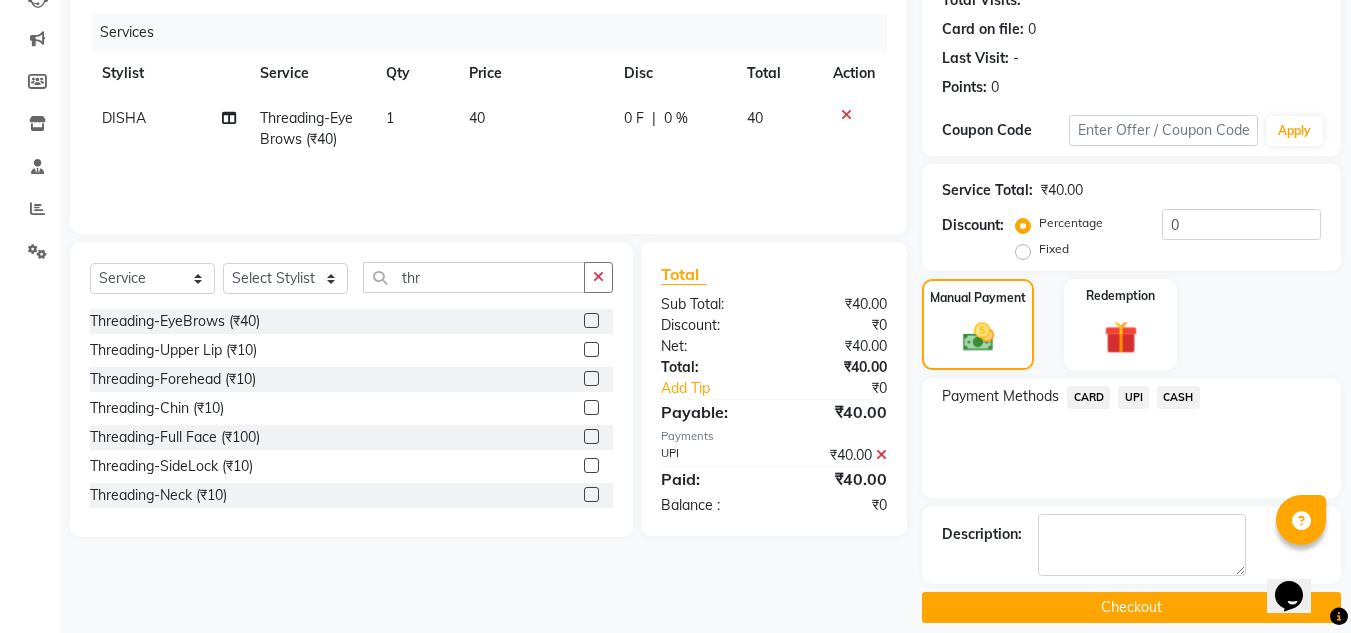 scroll, scrollTop: 254, scrollLeft: 0, axis: vertical 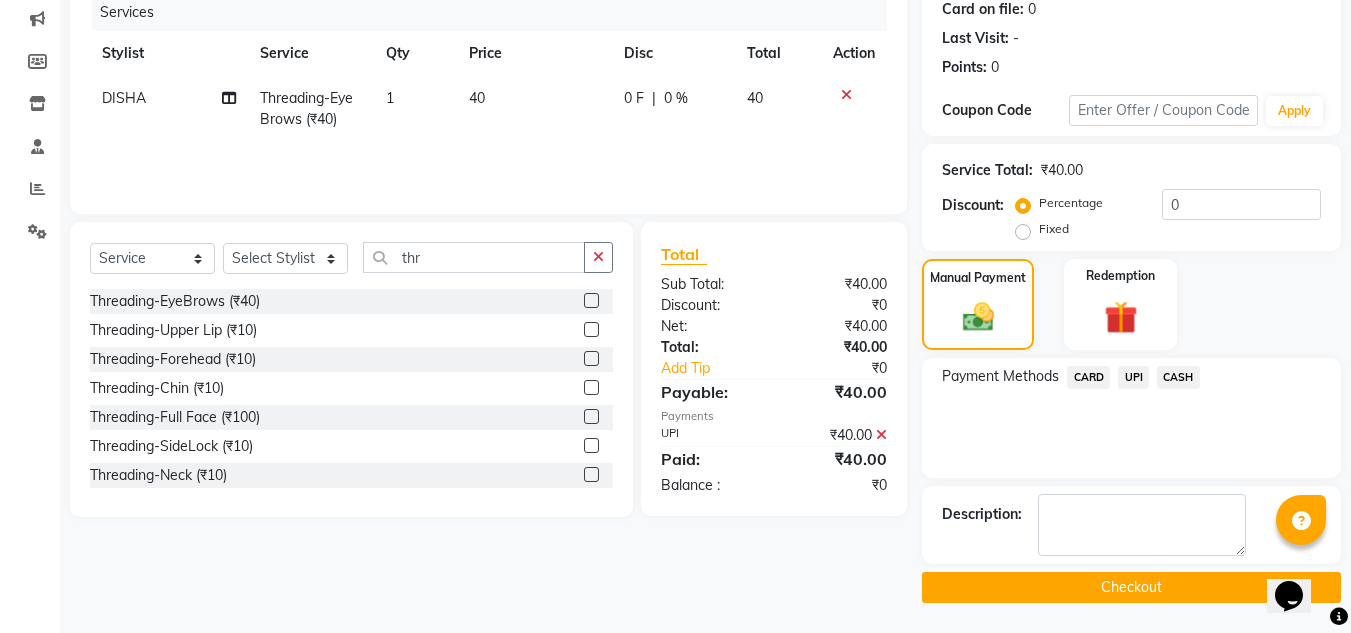 click on "Checkout" 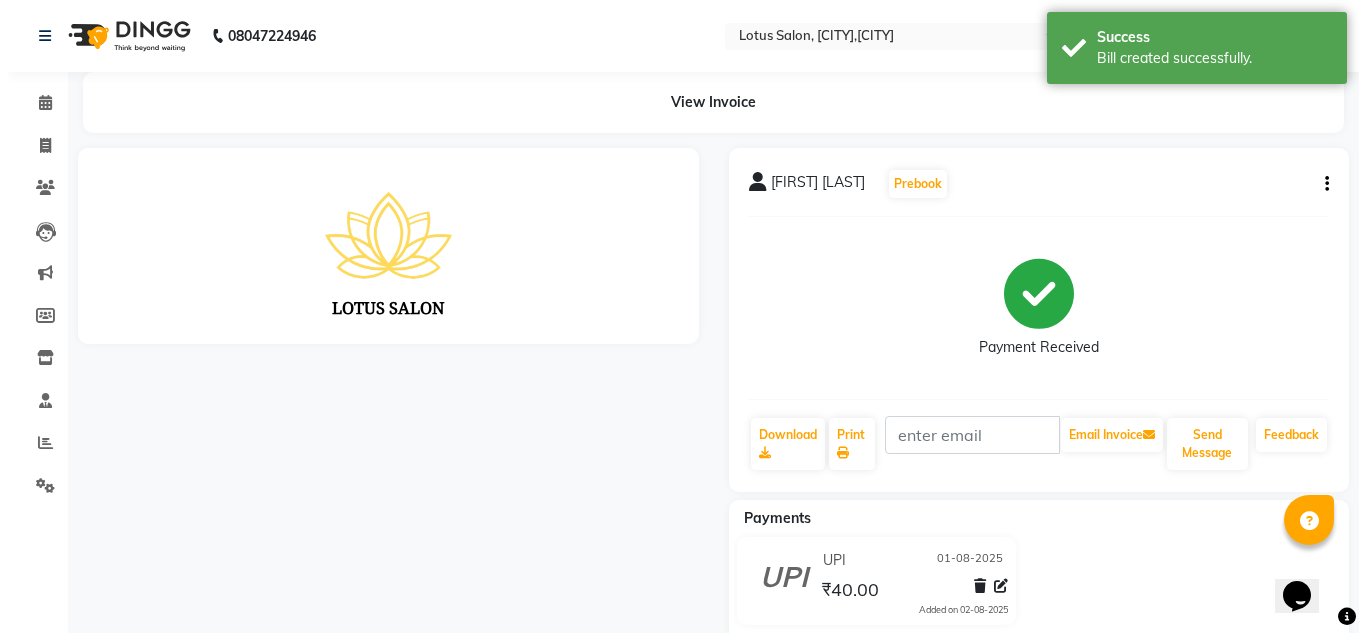 scroll, scrollTop: 0, scrollLeft: 0, axis: both 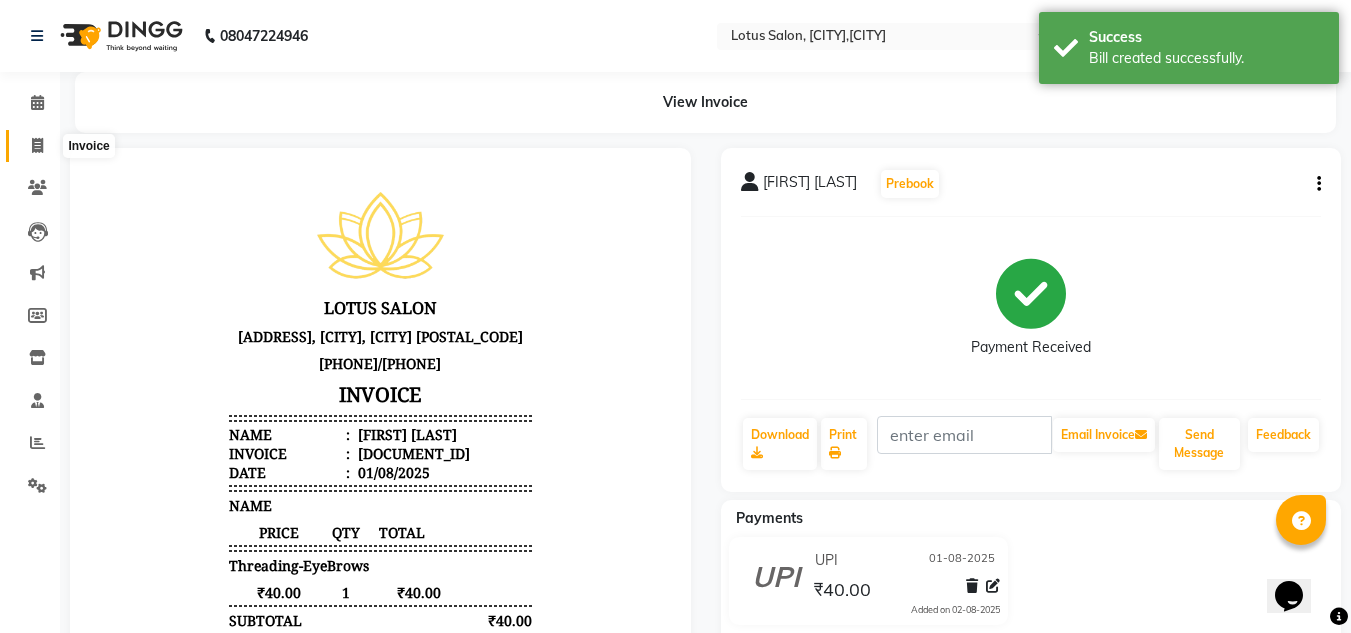 click 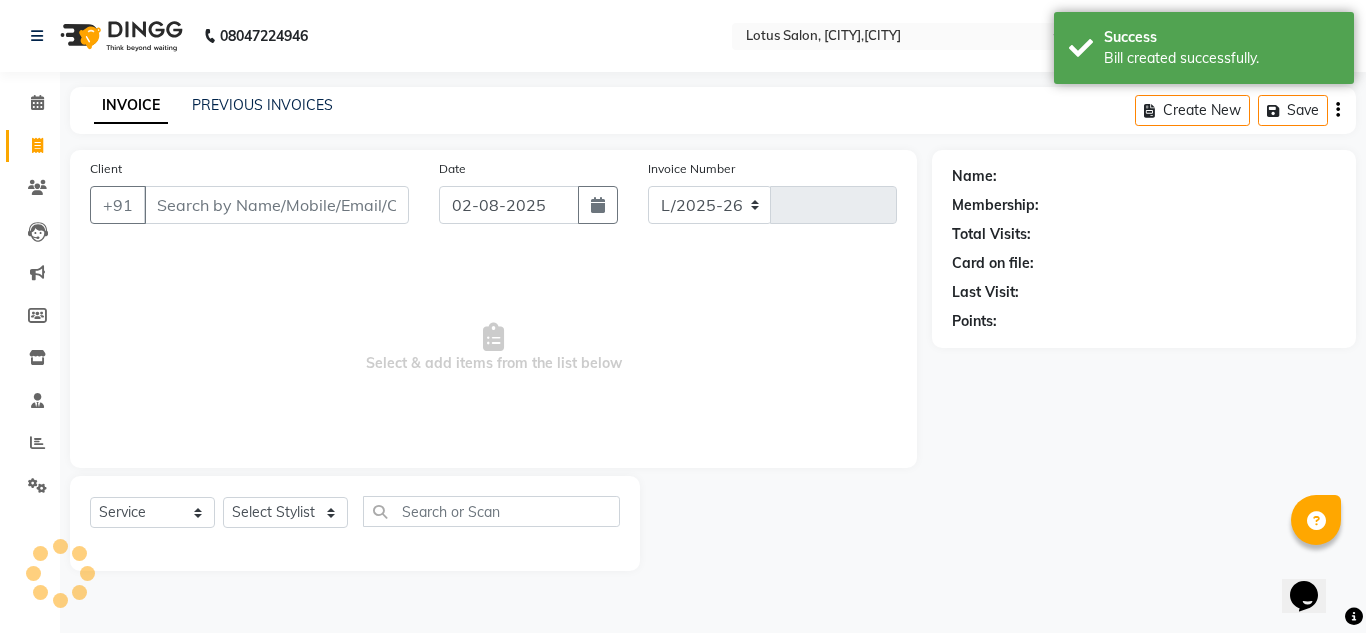 select on "8188" 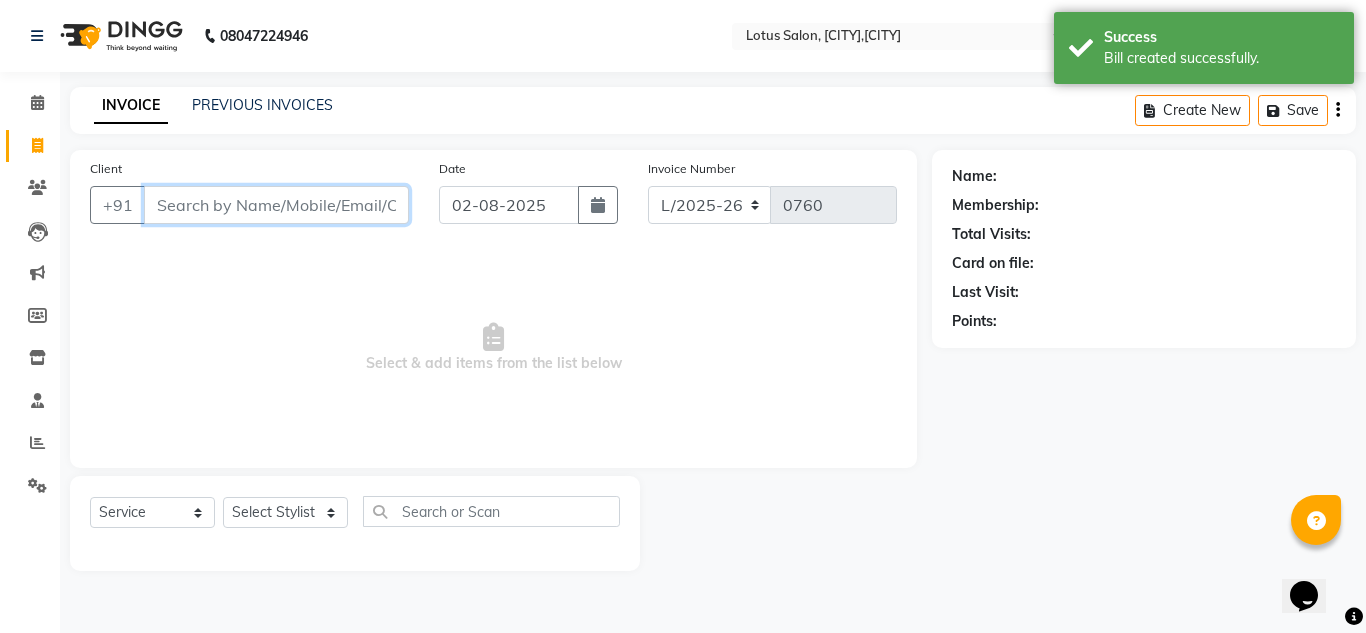 paste on "[PHONE]" 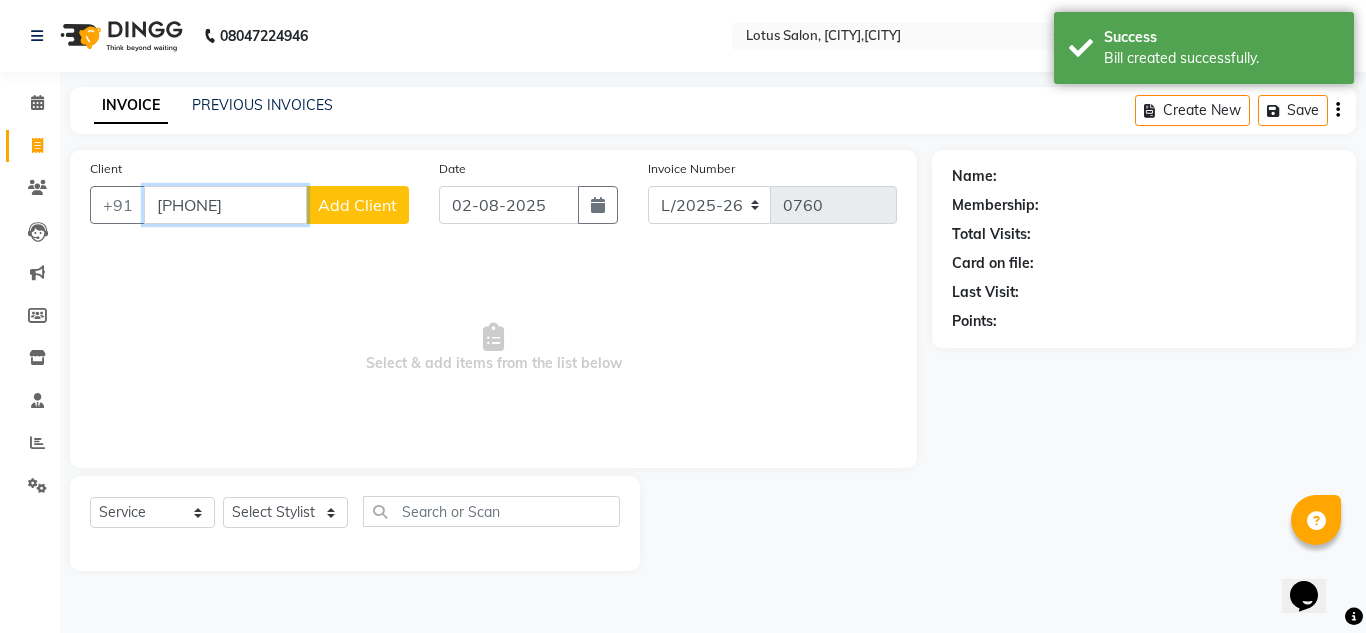 type on "[PHONE]" 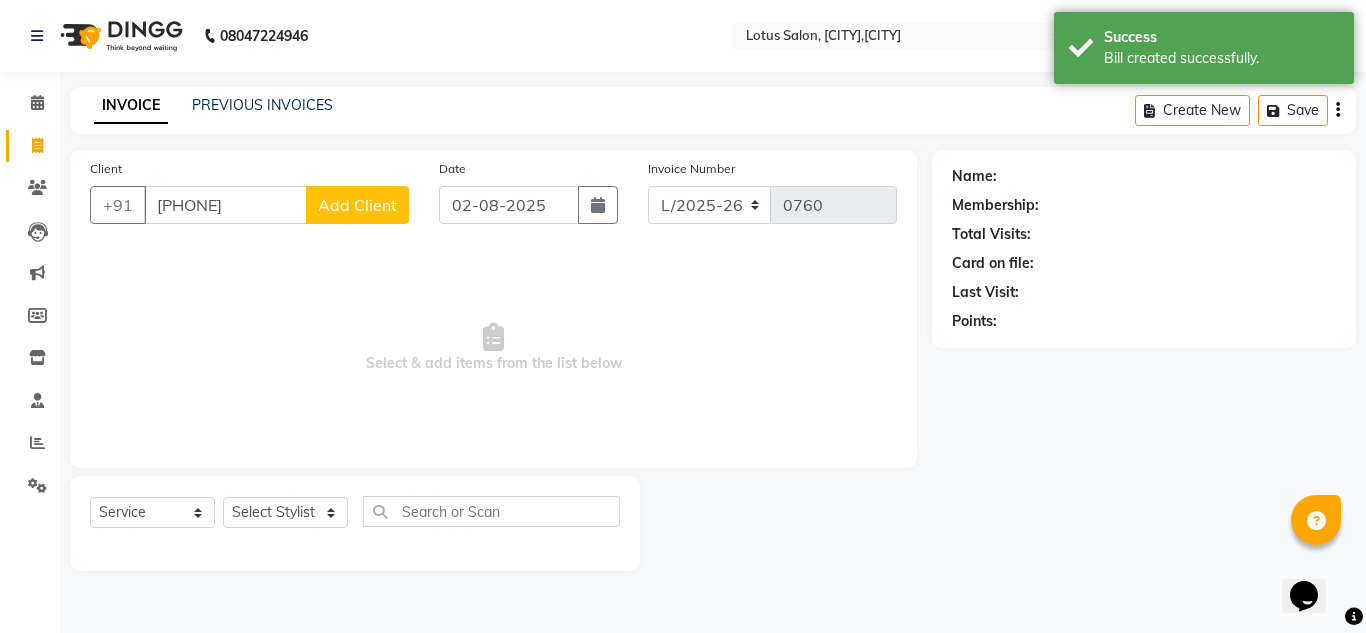 click on "Add Client" 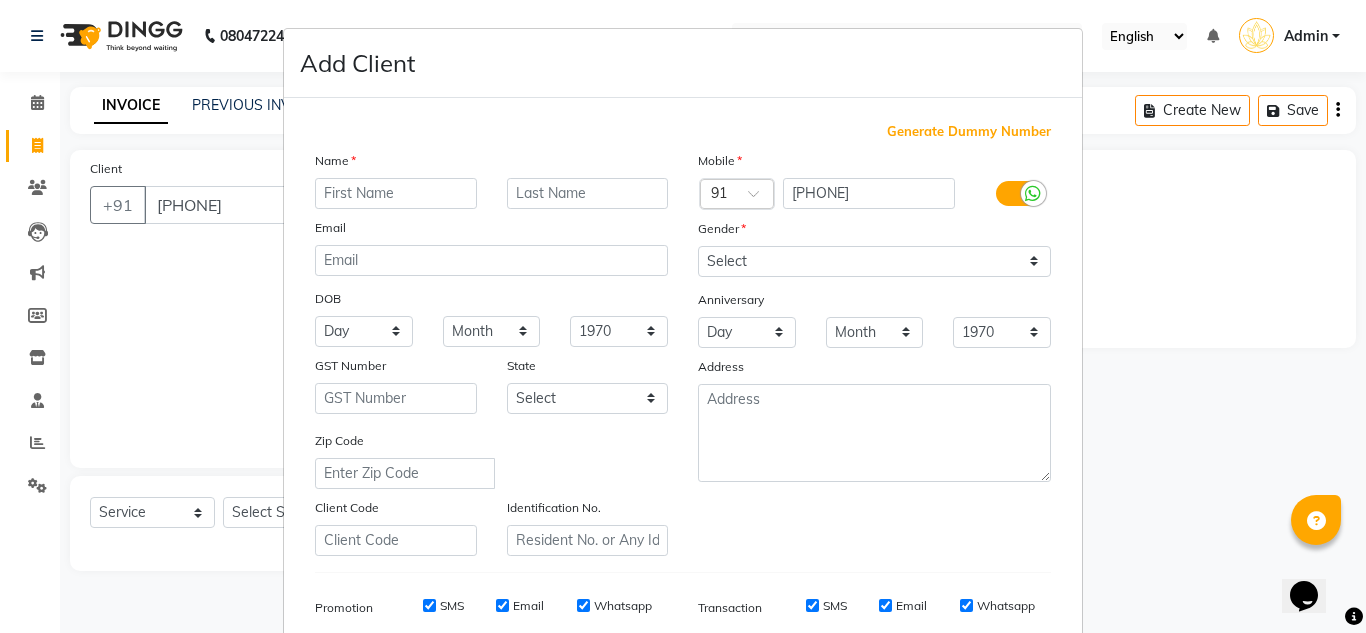 click on "Generate Dummy Number" at bounding box center (683, 132) 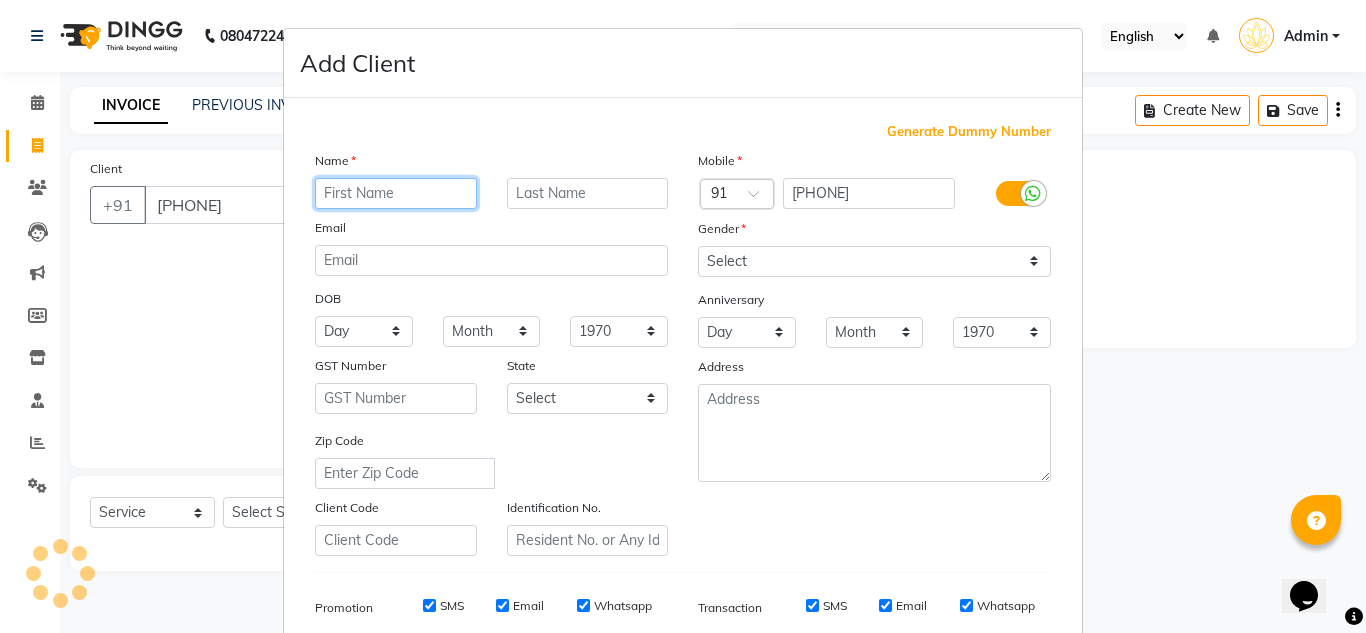 click at bounding box center [396, 193] 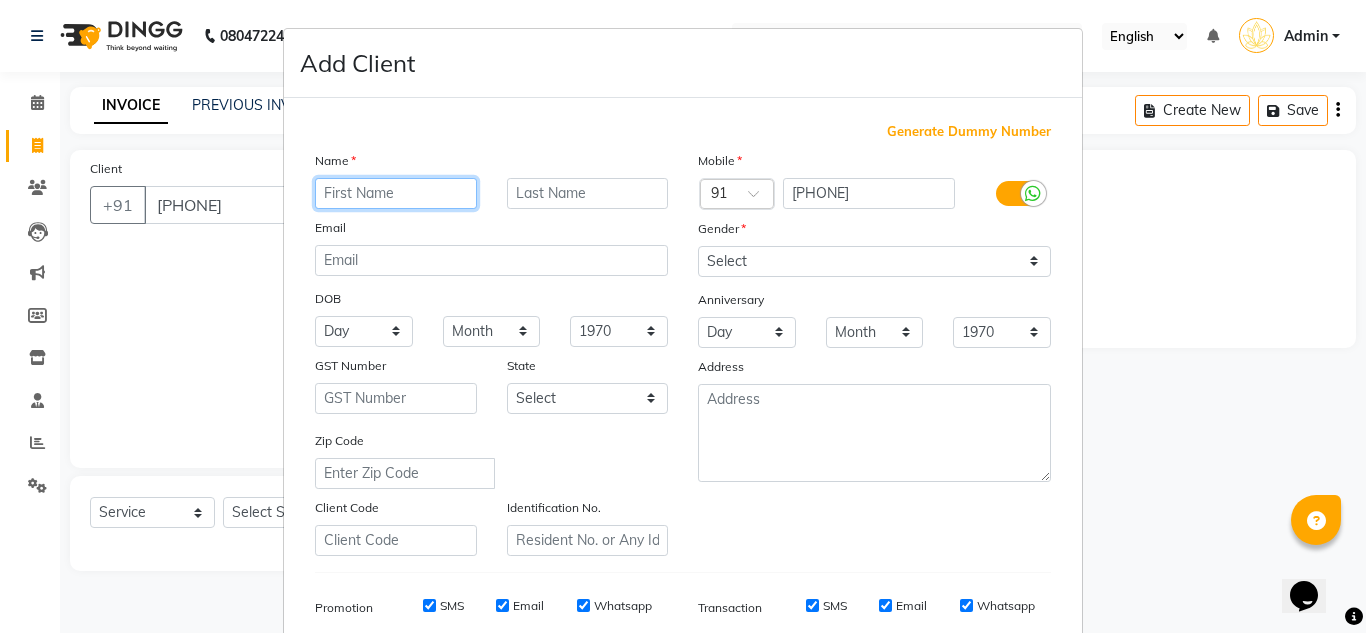 paste on "Sharanya" 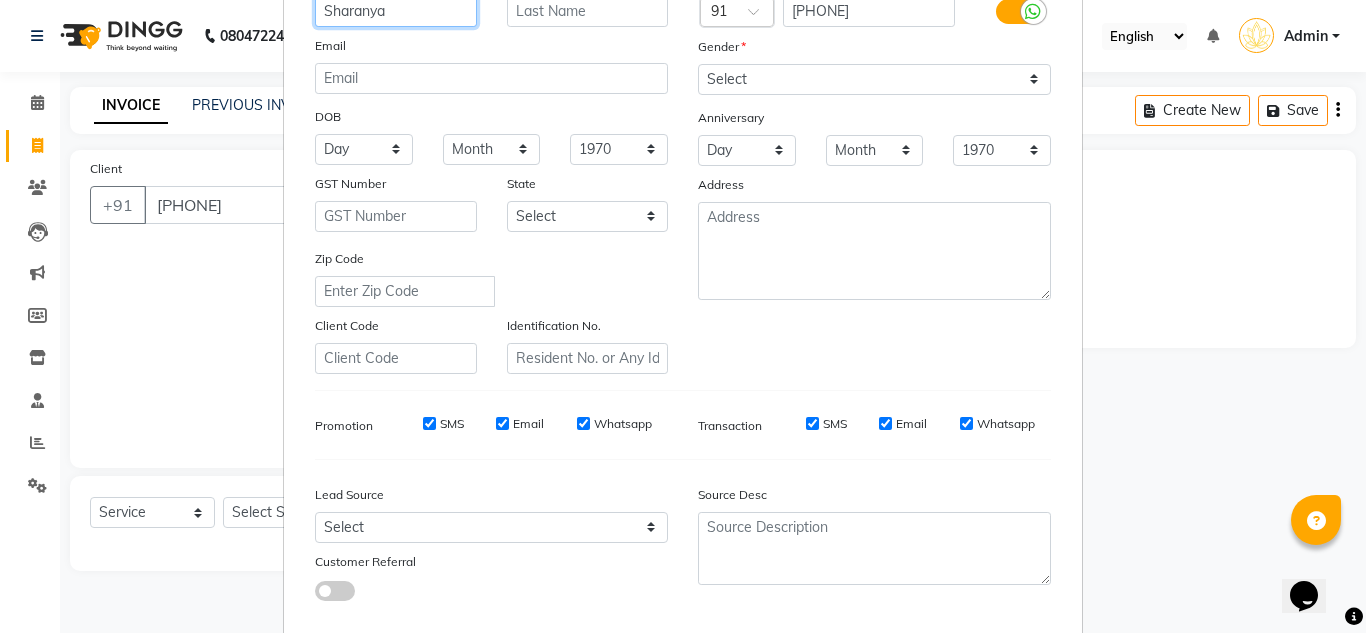 scroll, scrollTop: 290, scrollLeft: 0, axis: vertical 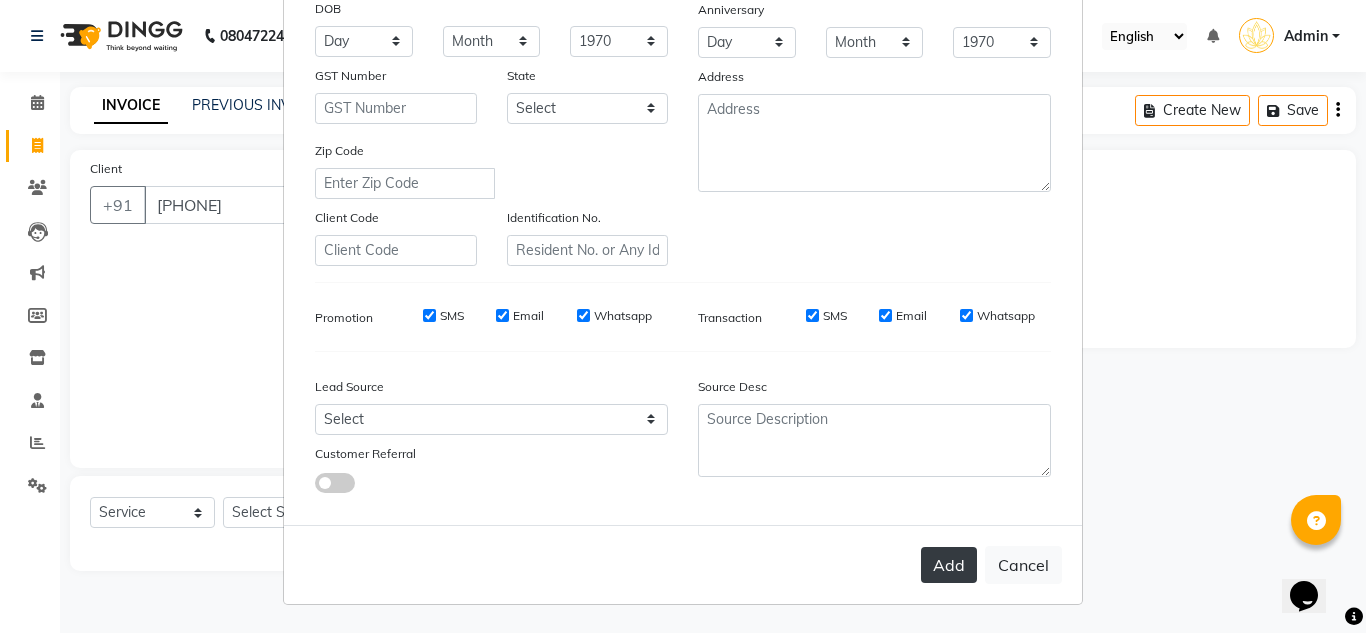 type on "Sharanya" 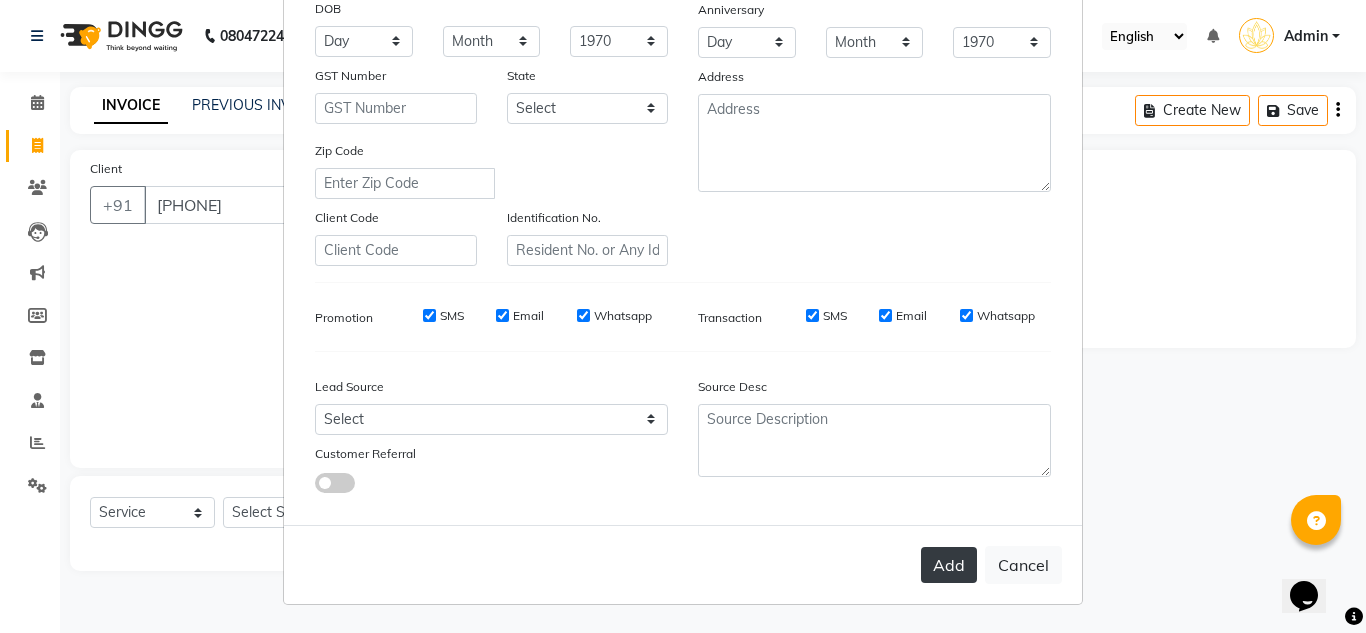 click on "Add" at bounding box center (949, 565) 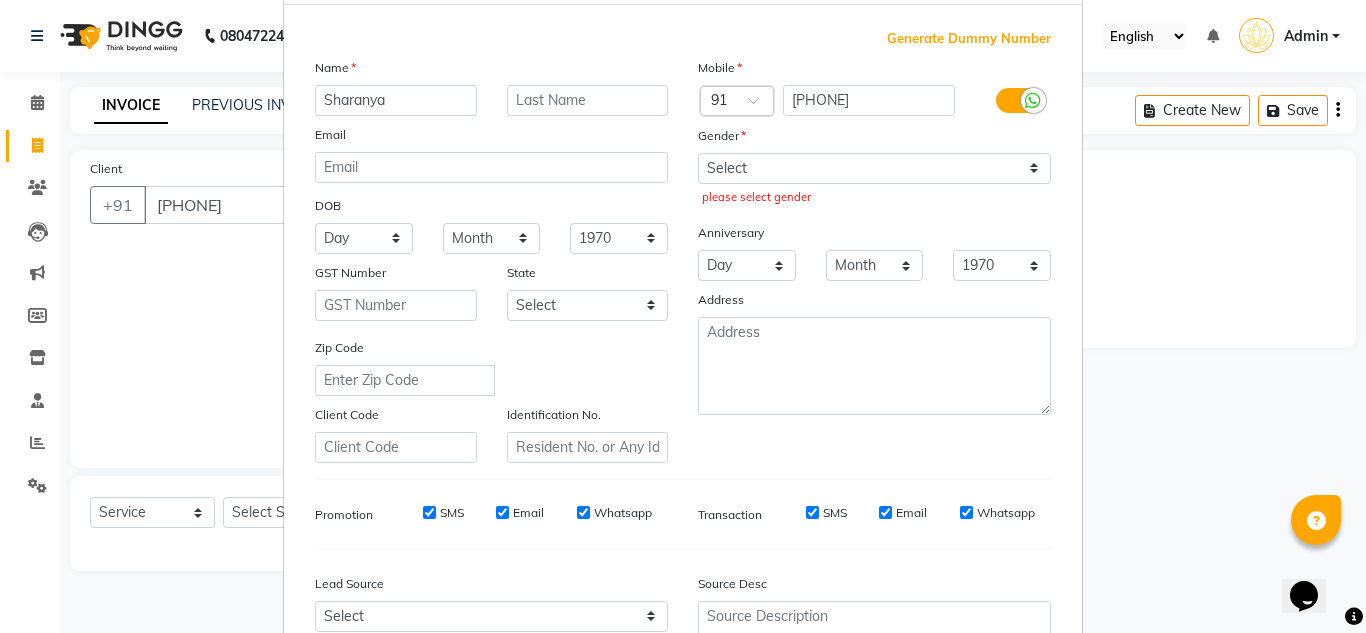 scroll, scrollTop: 0, scrollLeft: 0, axis: both 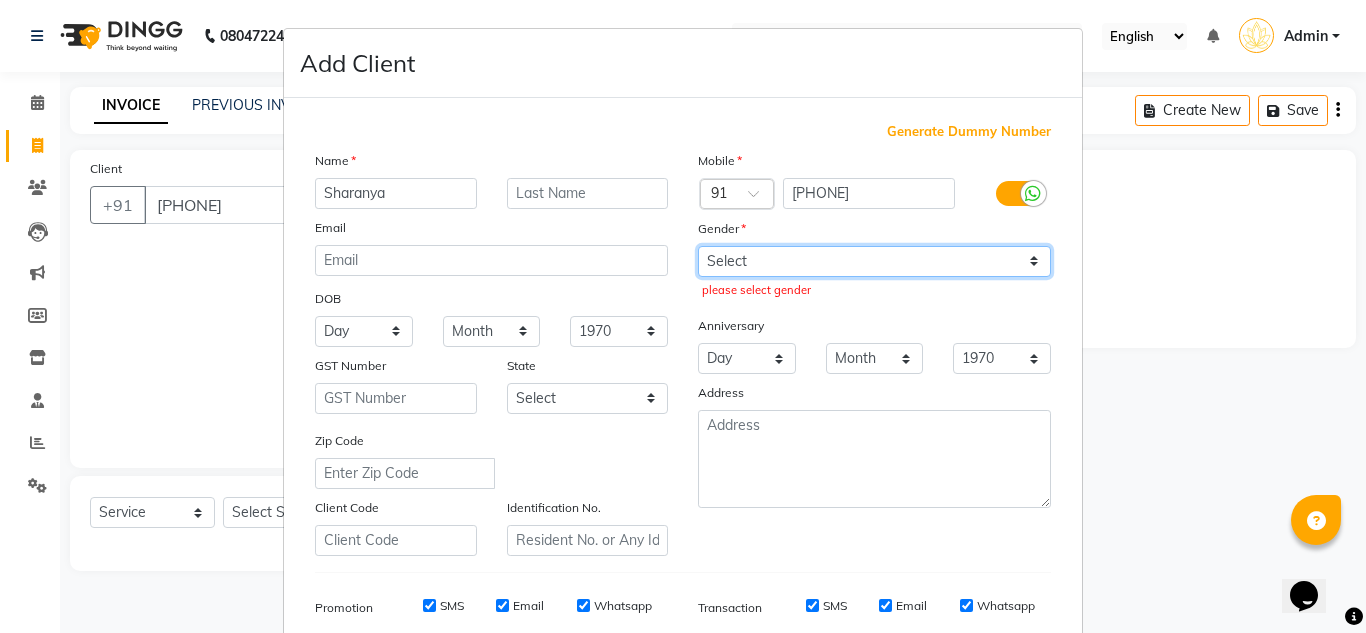 click on "Select Male Female Other Prefer Not To Say" at bounding box center [874, 261] 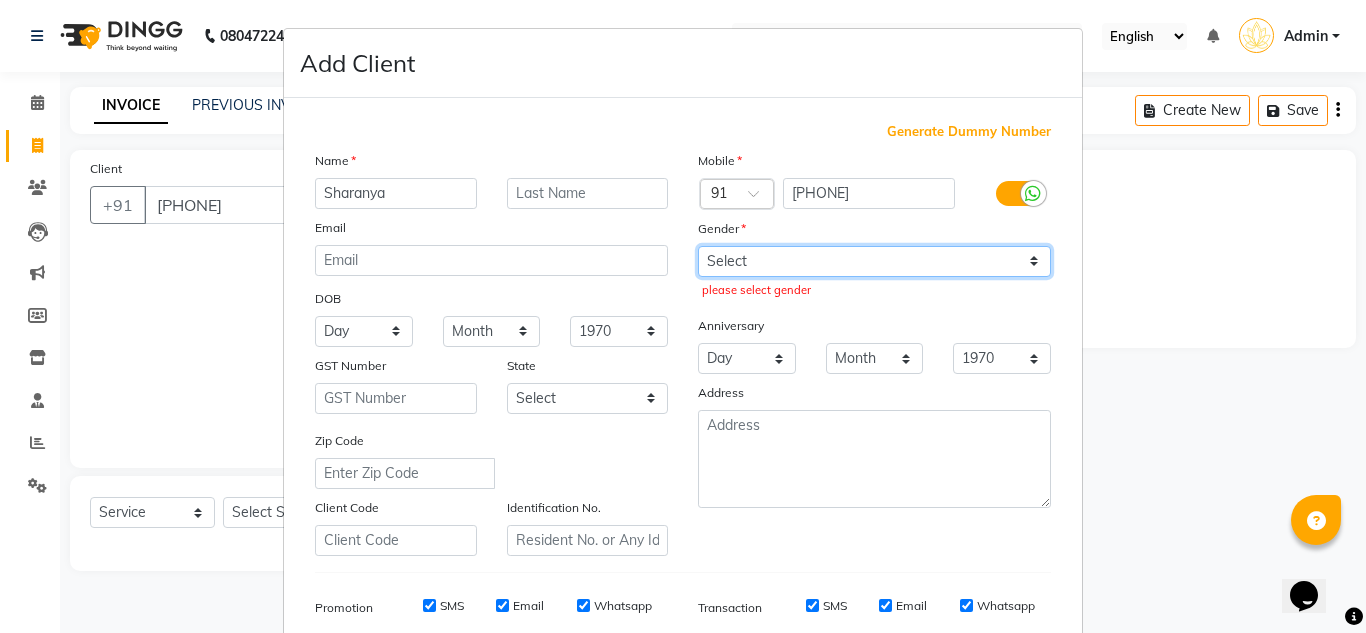select on "female" 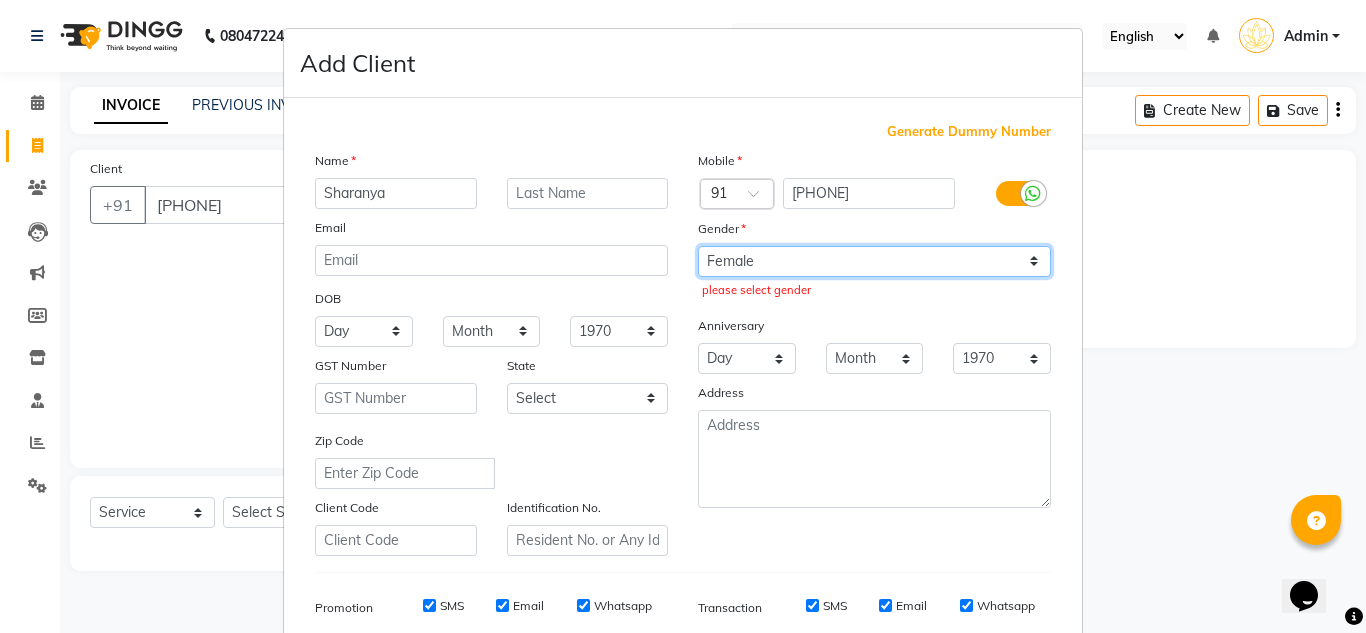 click on "Select Male Female Other Prefer Not To Say" at bounding box center [874, 261] 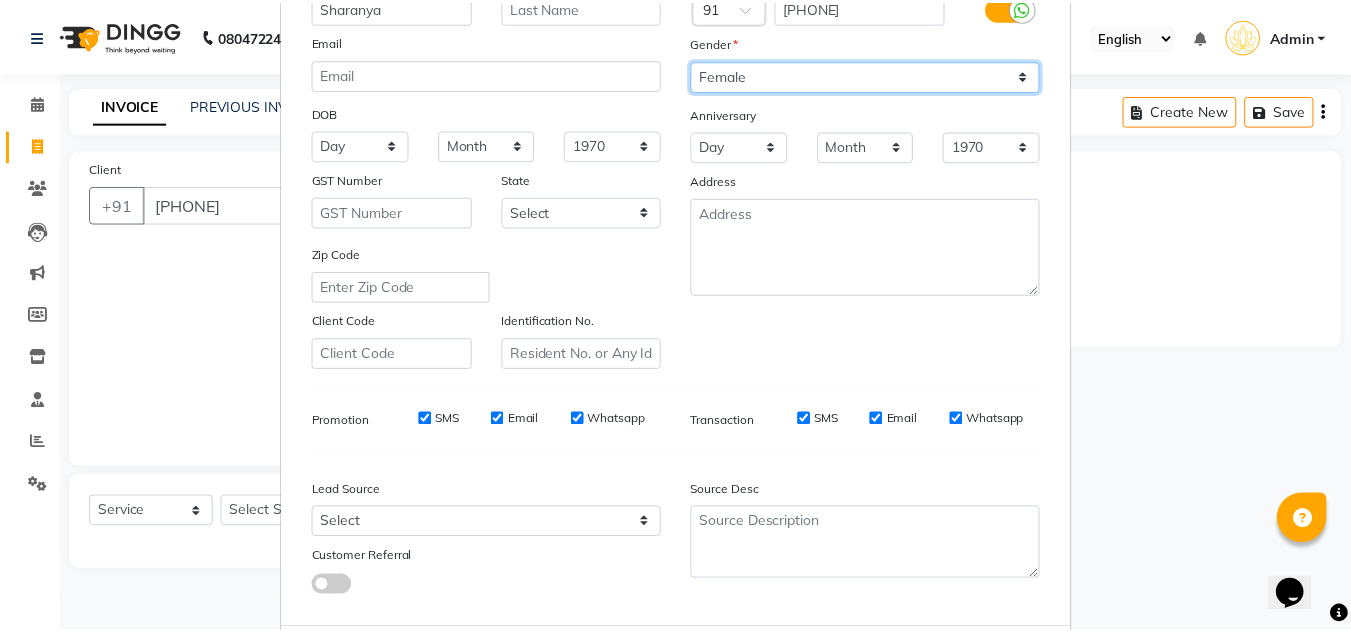 scroll, scrollTop: 290, scrollLeft: 0, axis: vertical 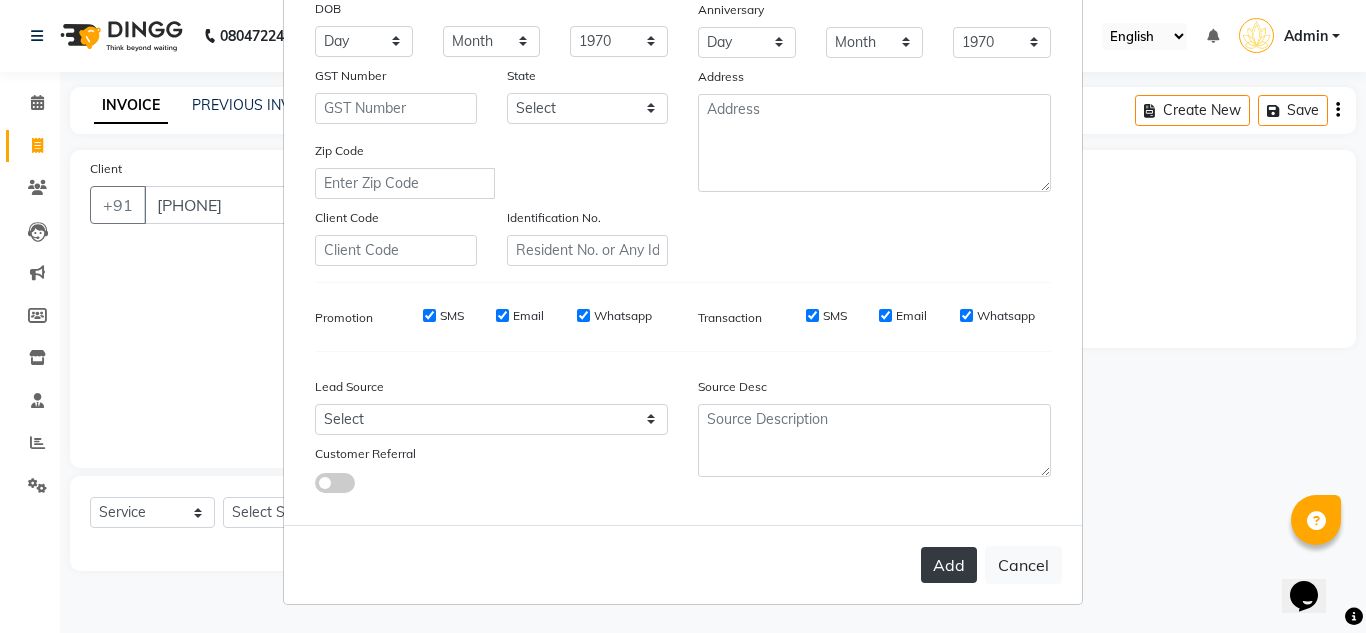 click on "Add" at bounding box center [949, 565] 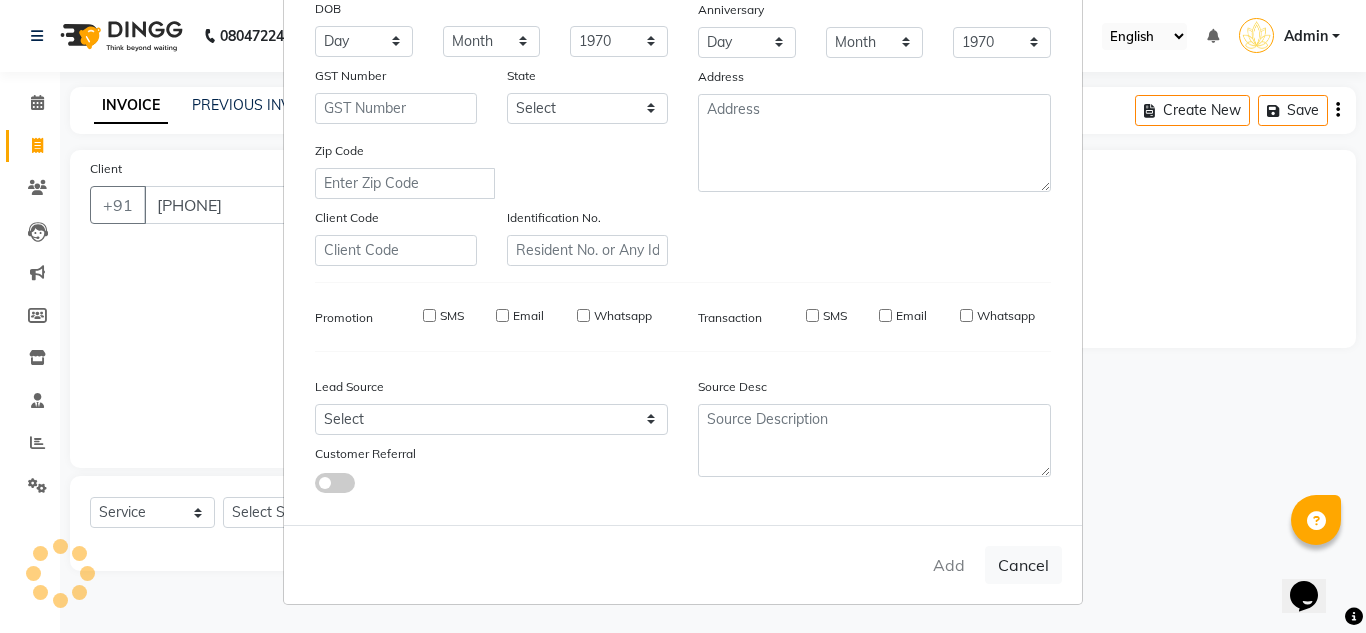 type 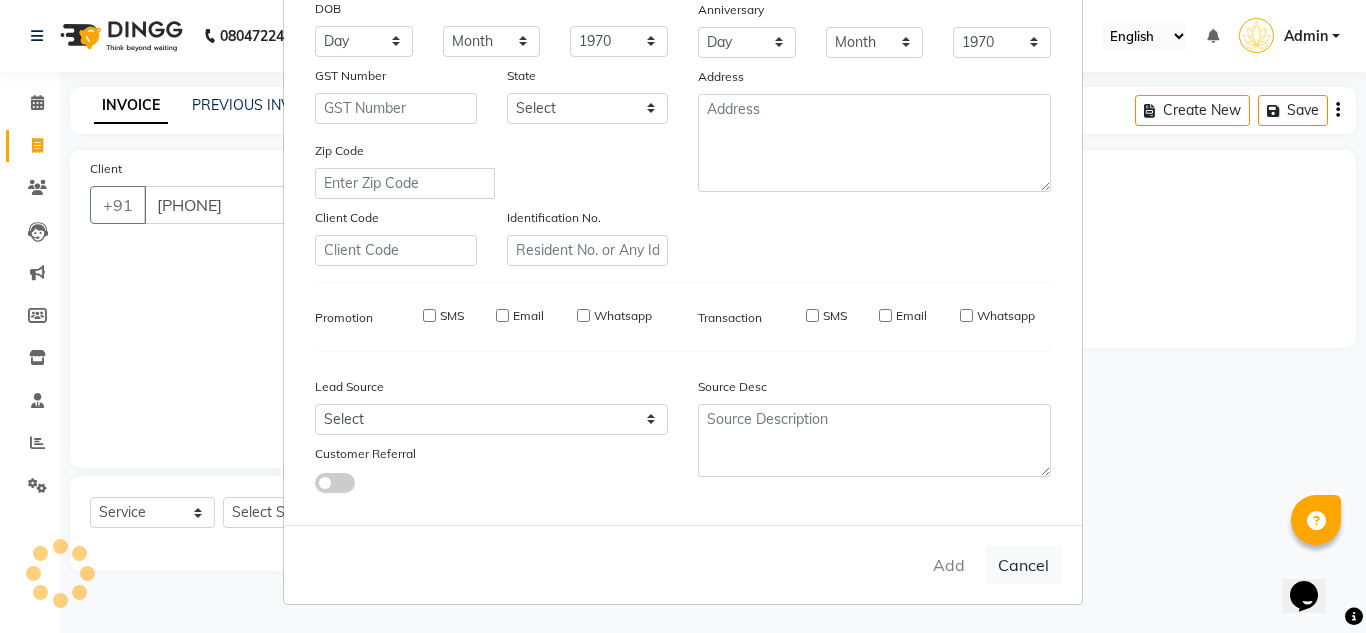 select 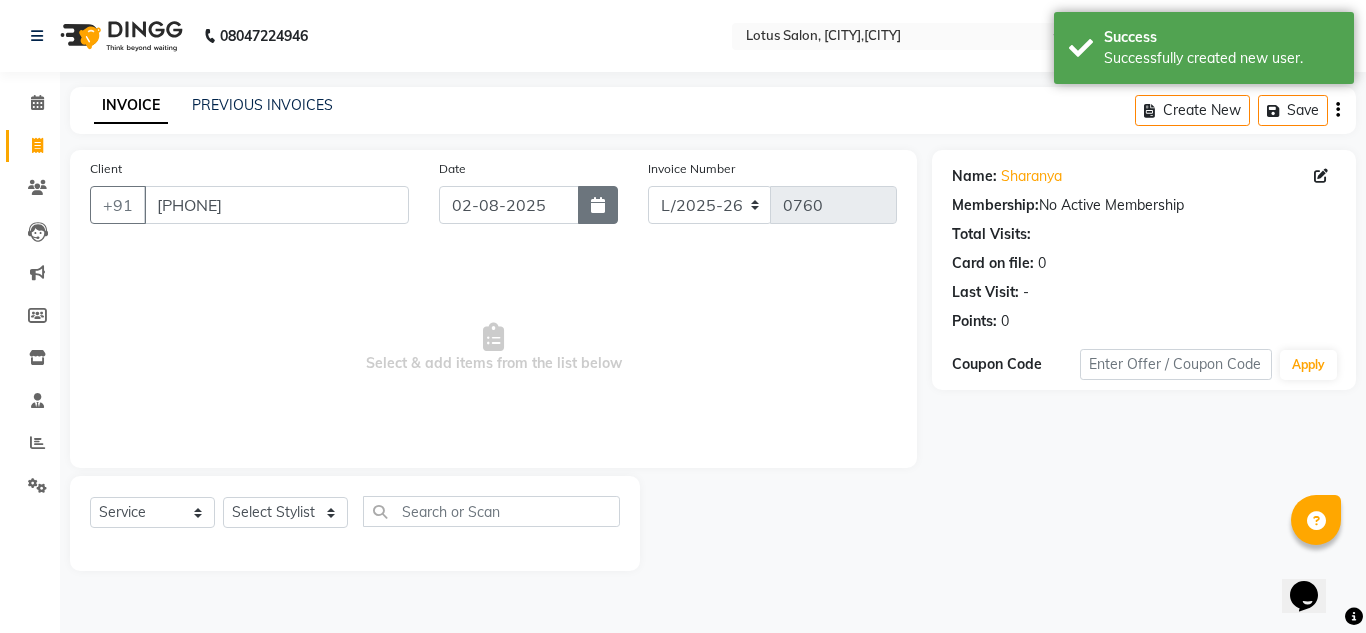 click 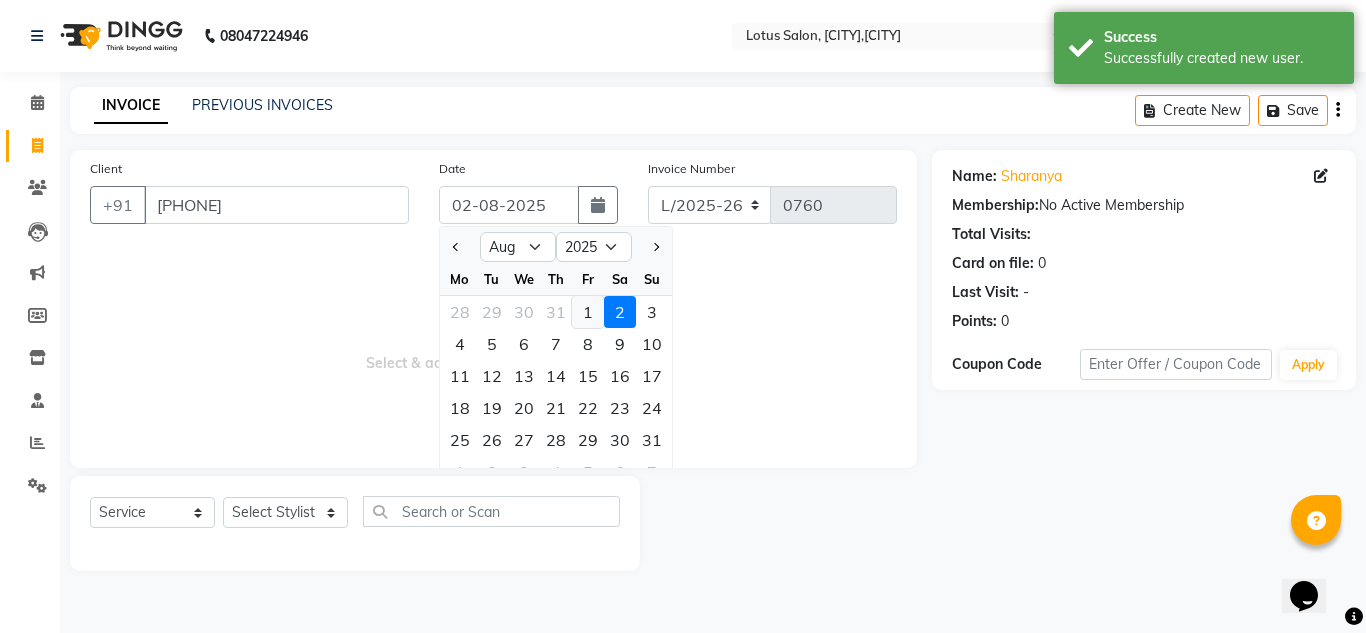 click on "1" 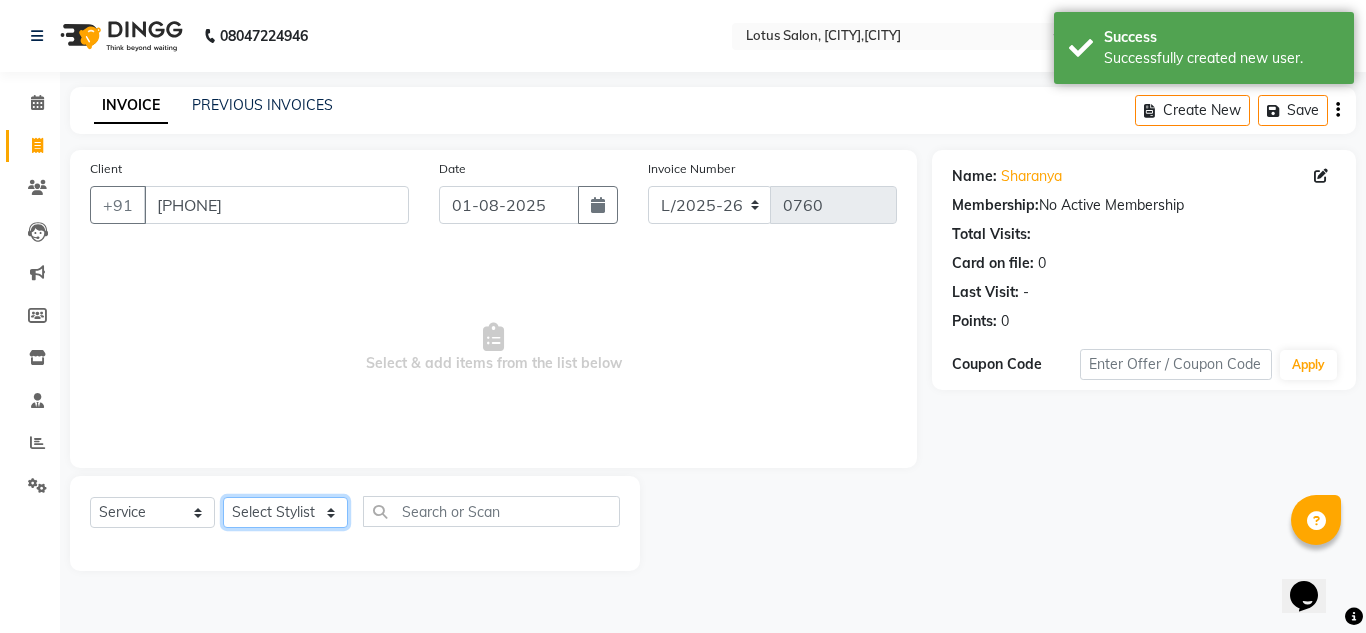 click on "Select Stylist DISHA Kshema Mahima Naflin Ranjini Shahanas" 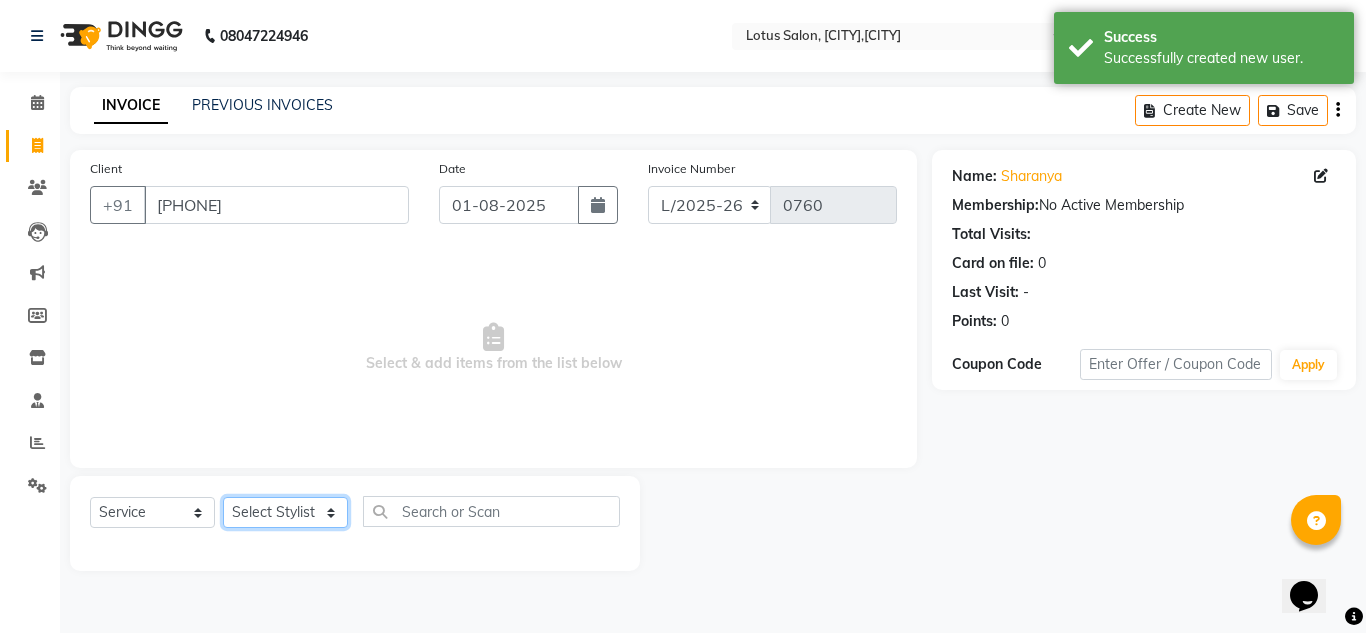 select on "60354" 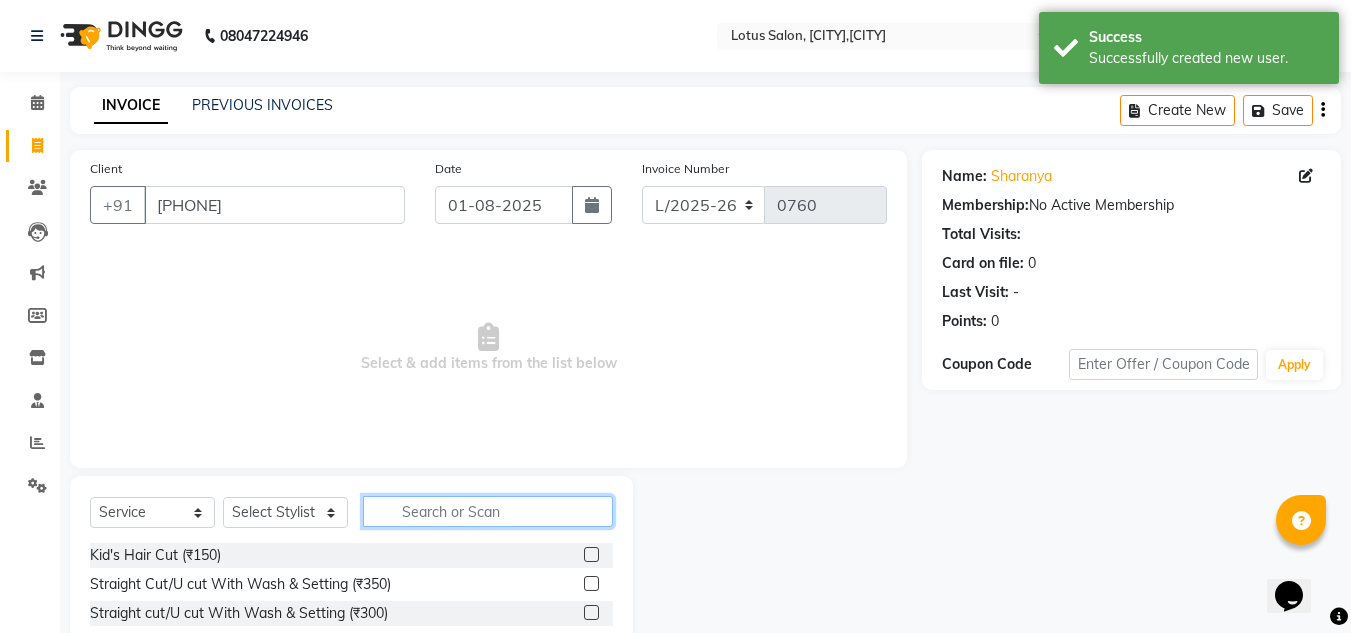 click 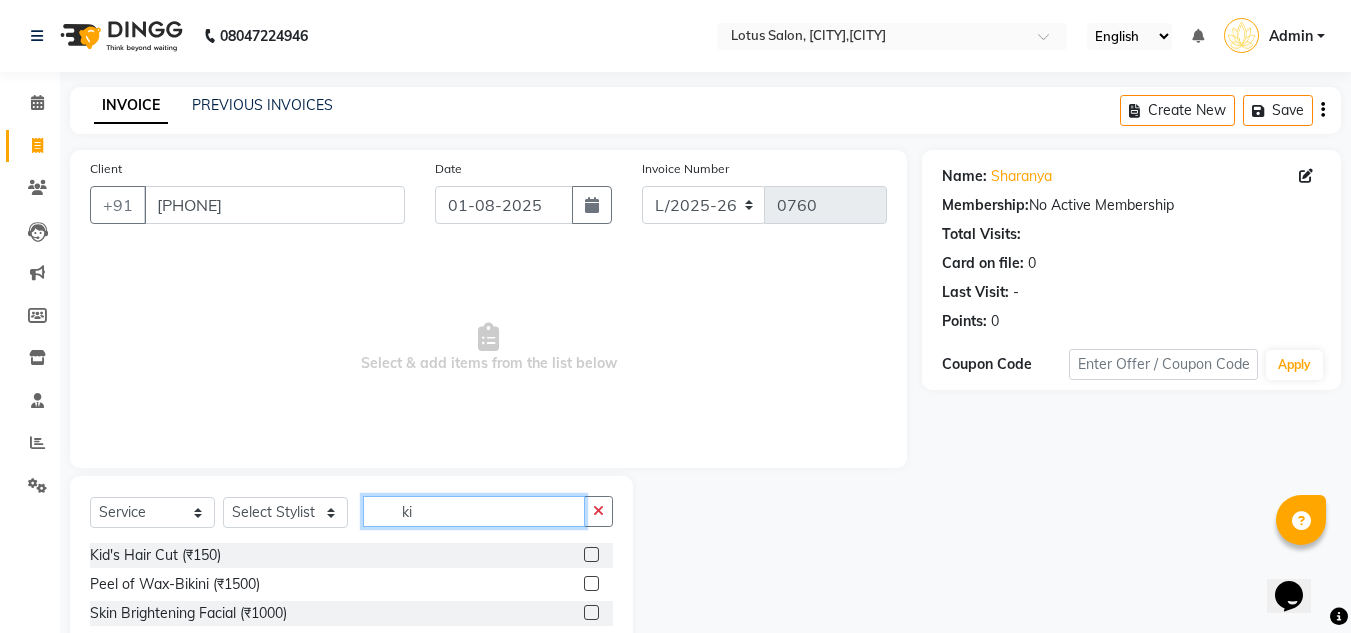 type on "ki" 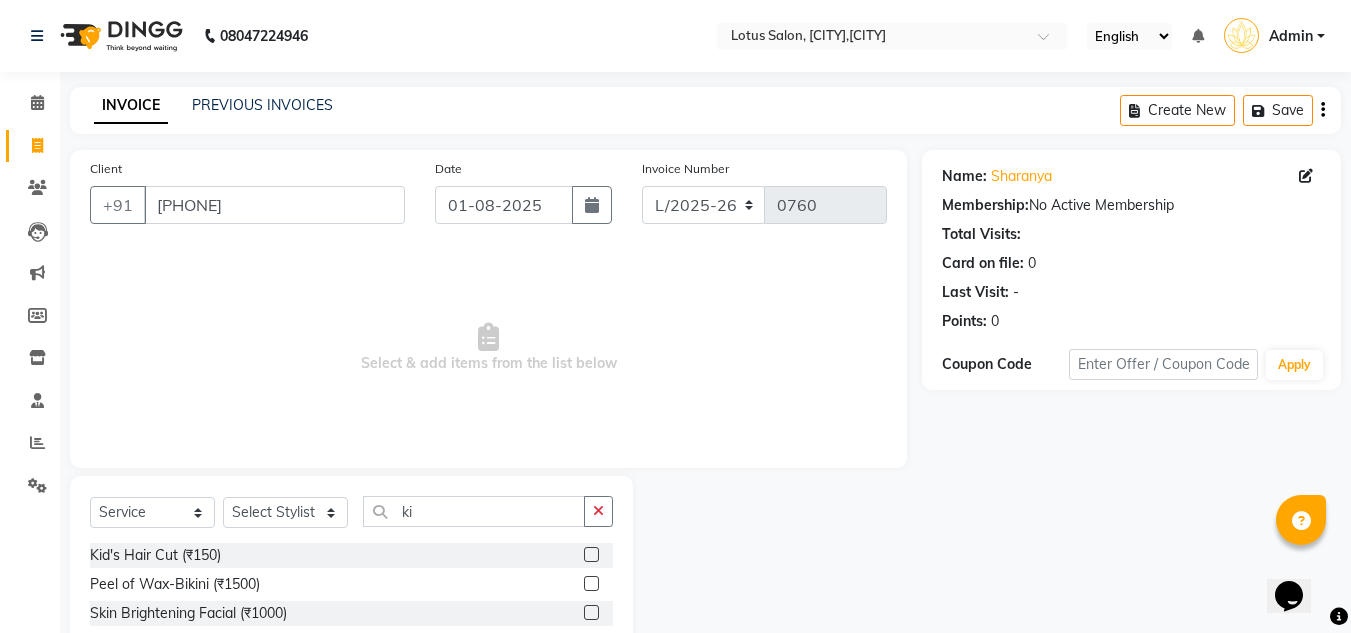click 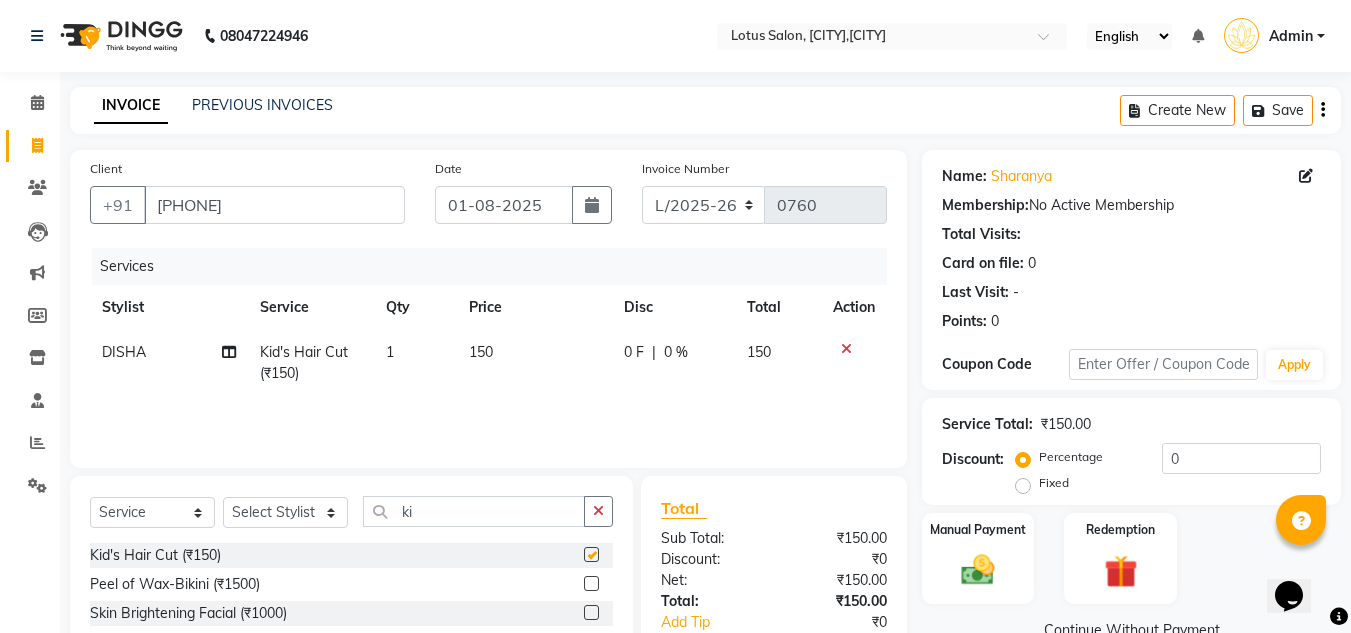 checkbox on "false" 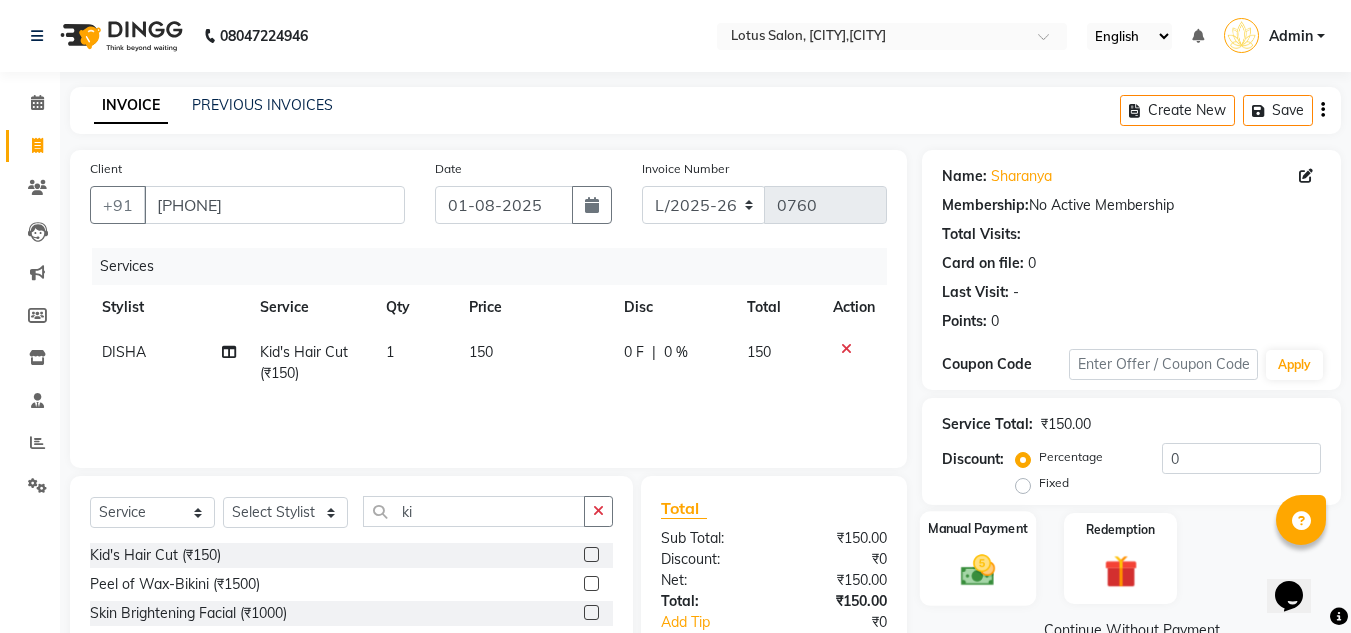 click on "Manual Payment" 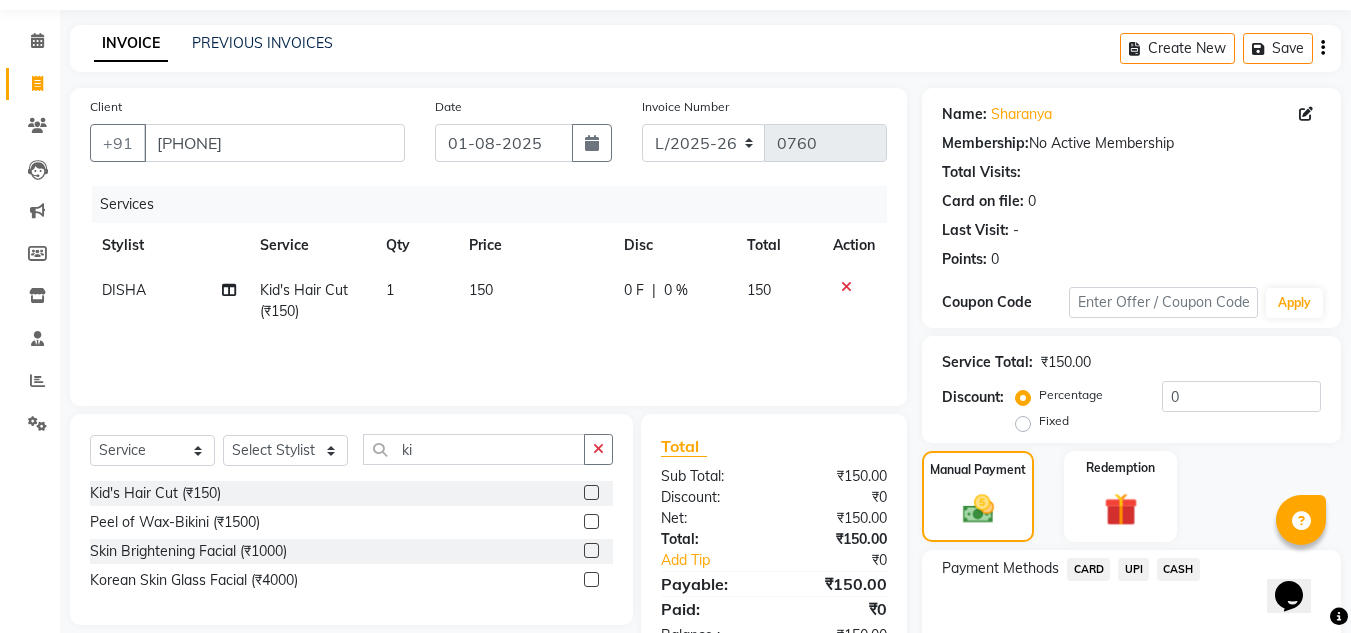 scroll, scrollTop: 170, scrollLeft: 0, axis: vertical 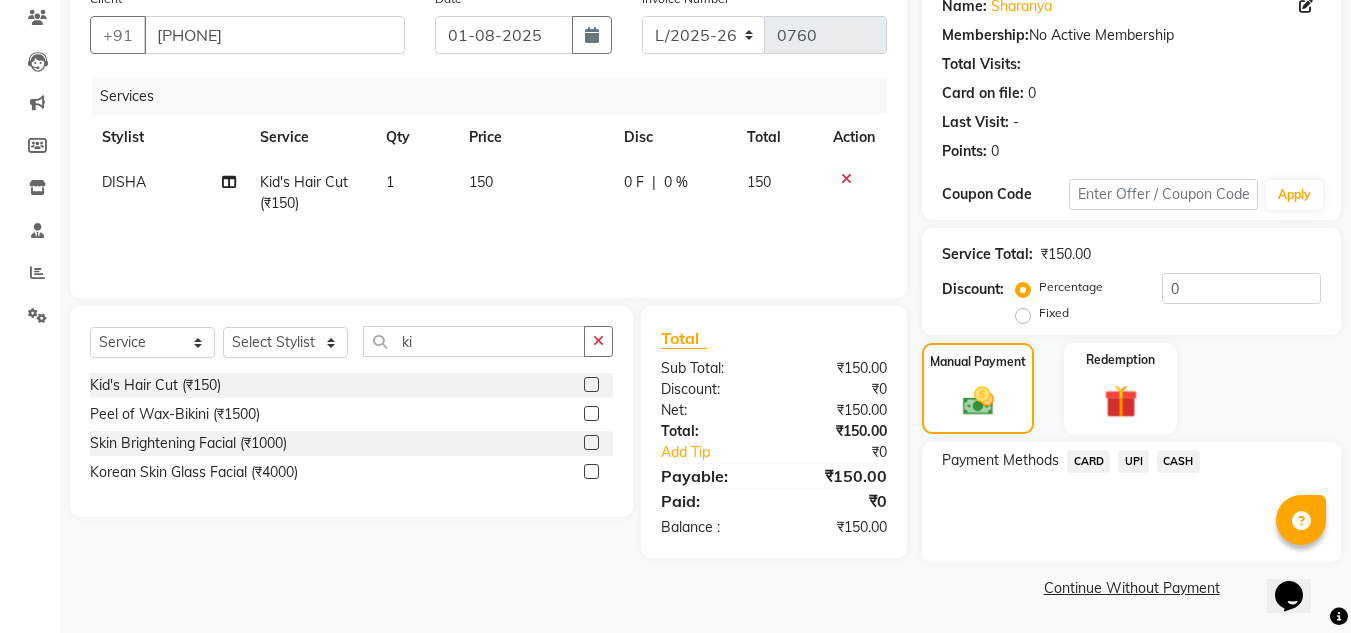click on "UPI" 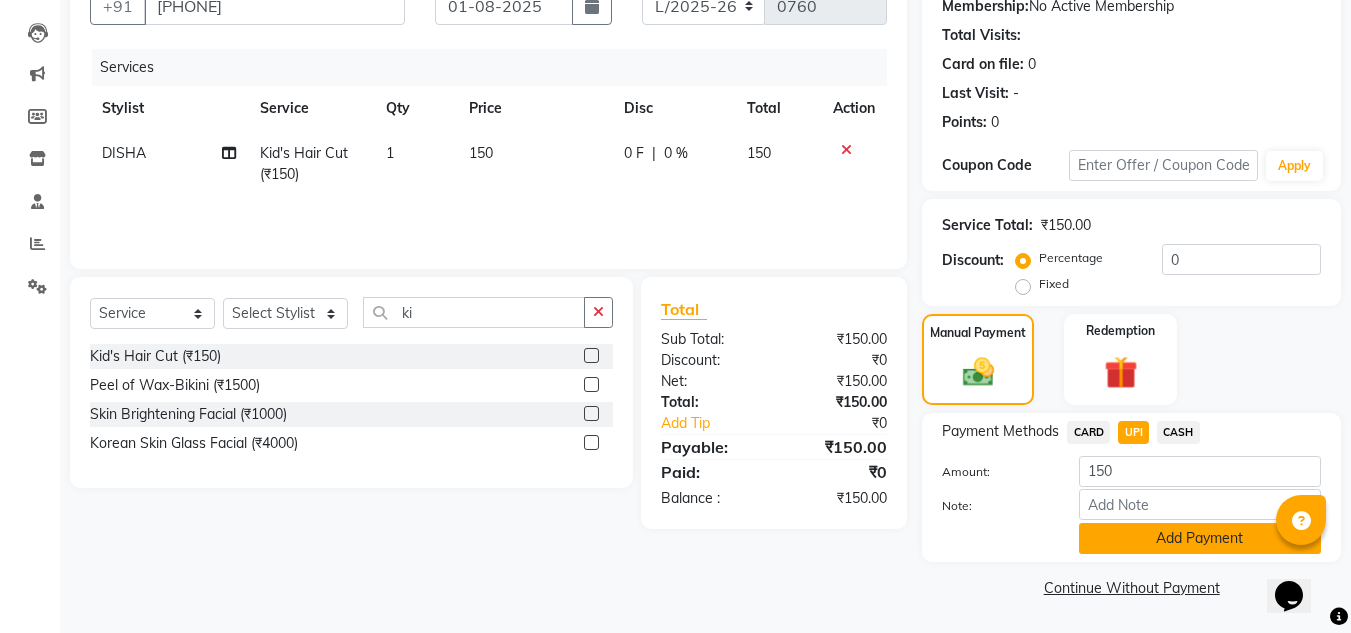 click on "Add Payment" 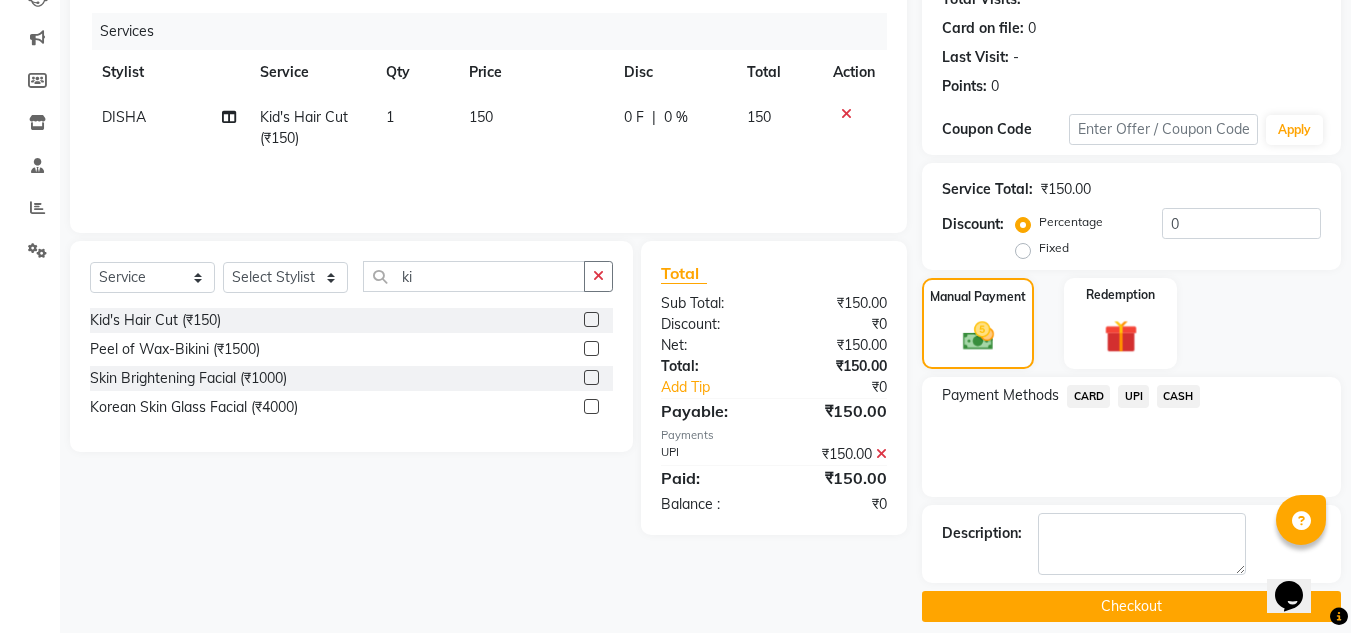 scroll, scrollTop: 254, scrollLeft: 0, axis: vertical 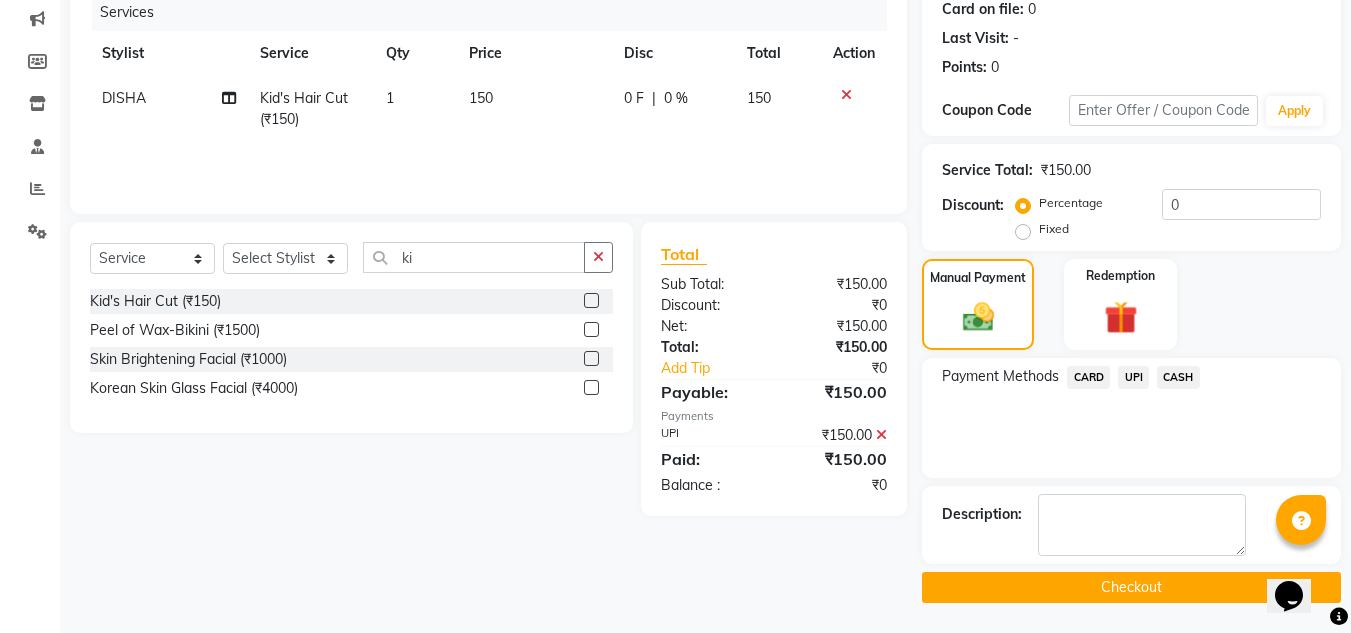 click on "Checkout" 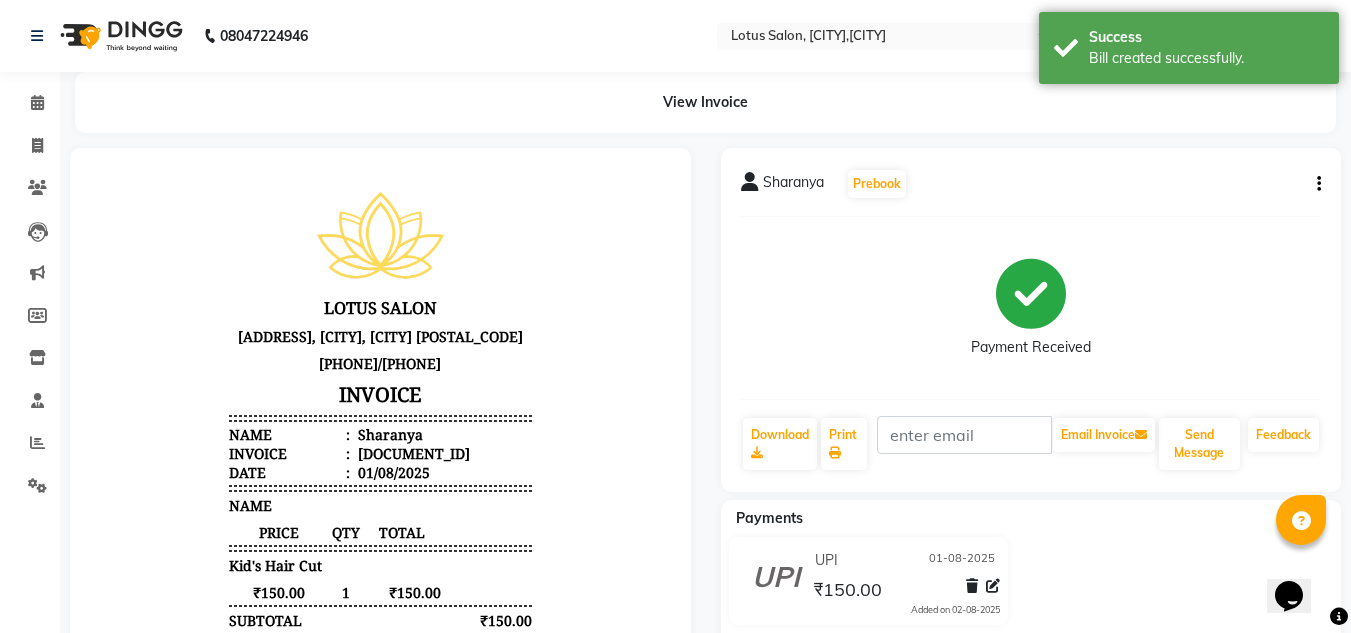 scroll, scrollTop: 0, scrollLeft: 0, axis: both 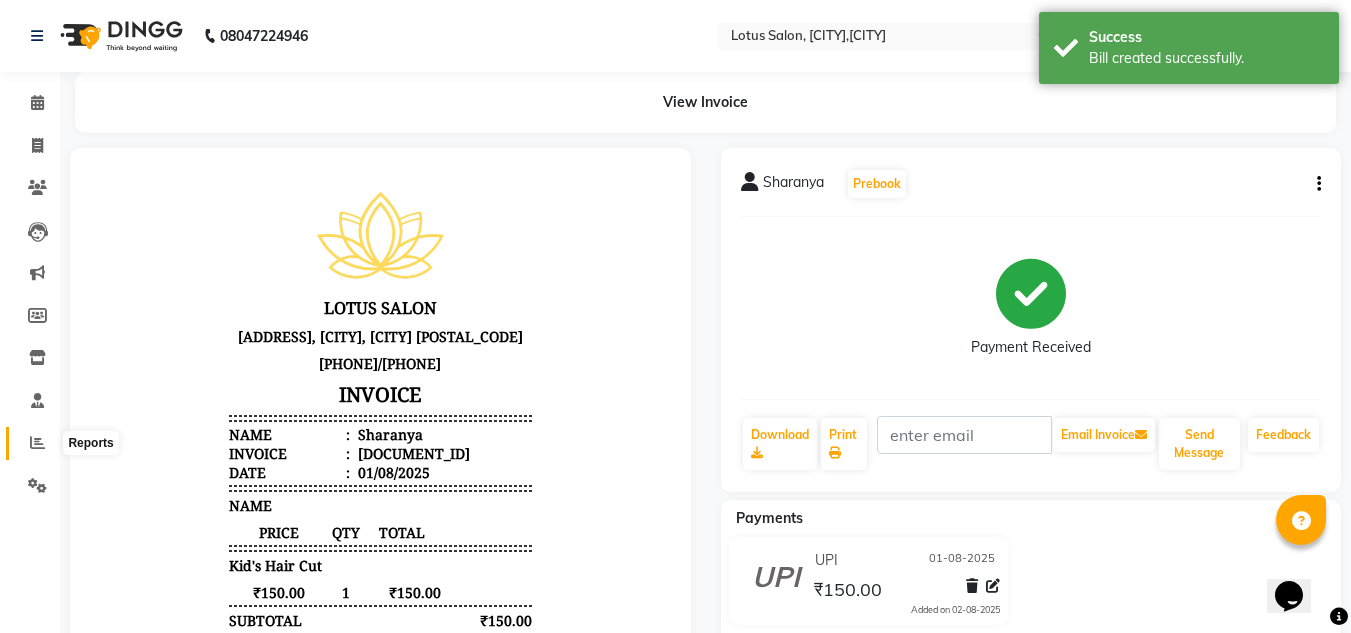 click 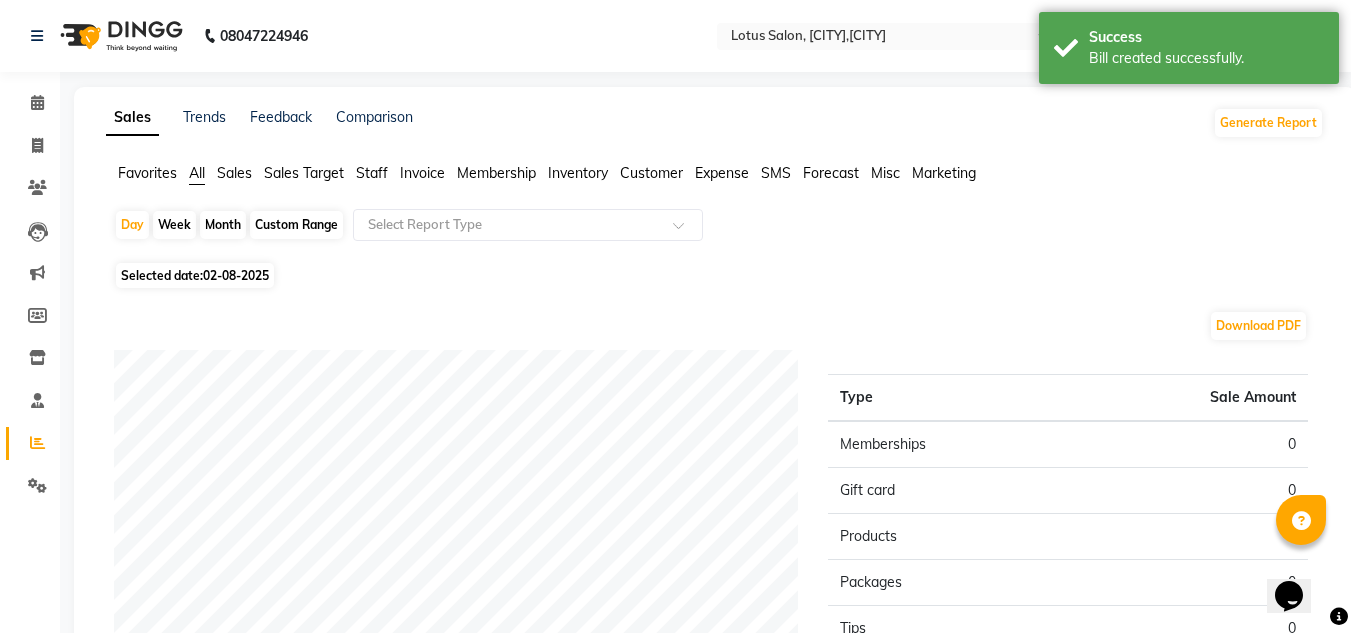 click on "02-08-2025" 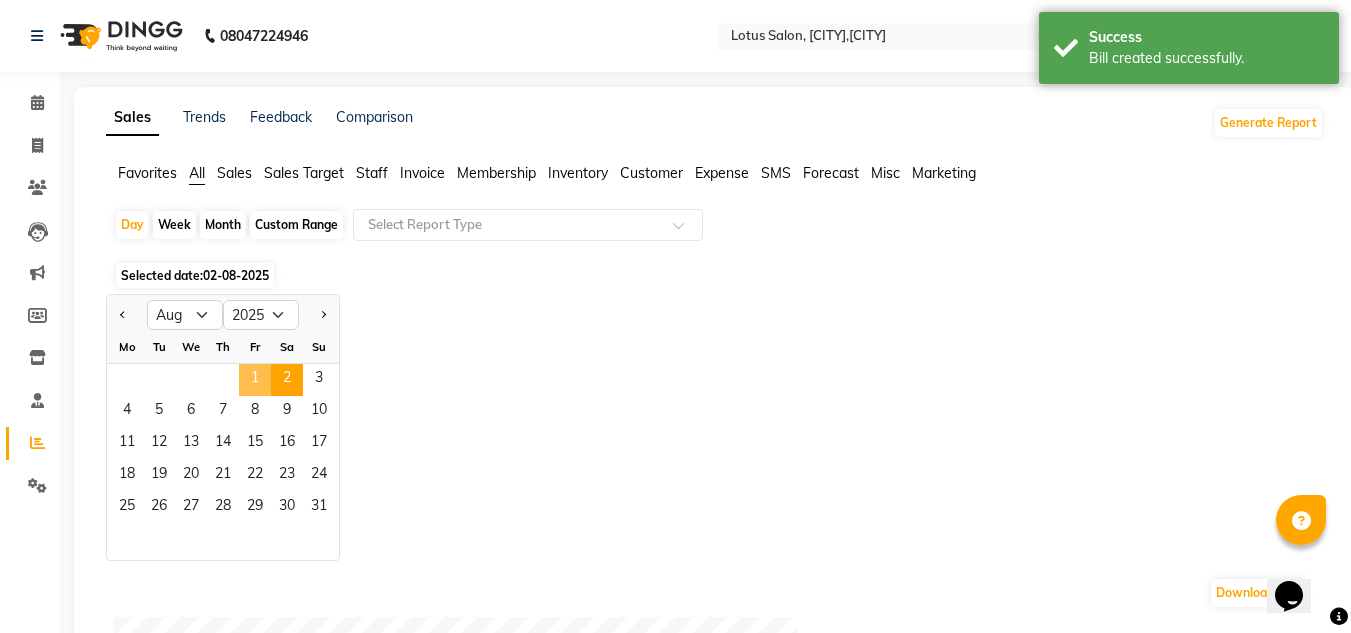click on "1" 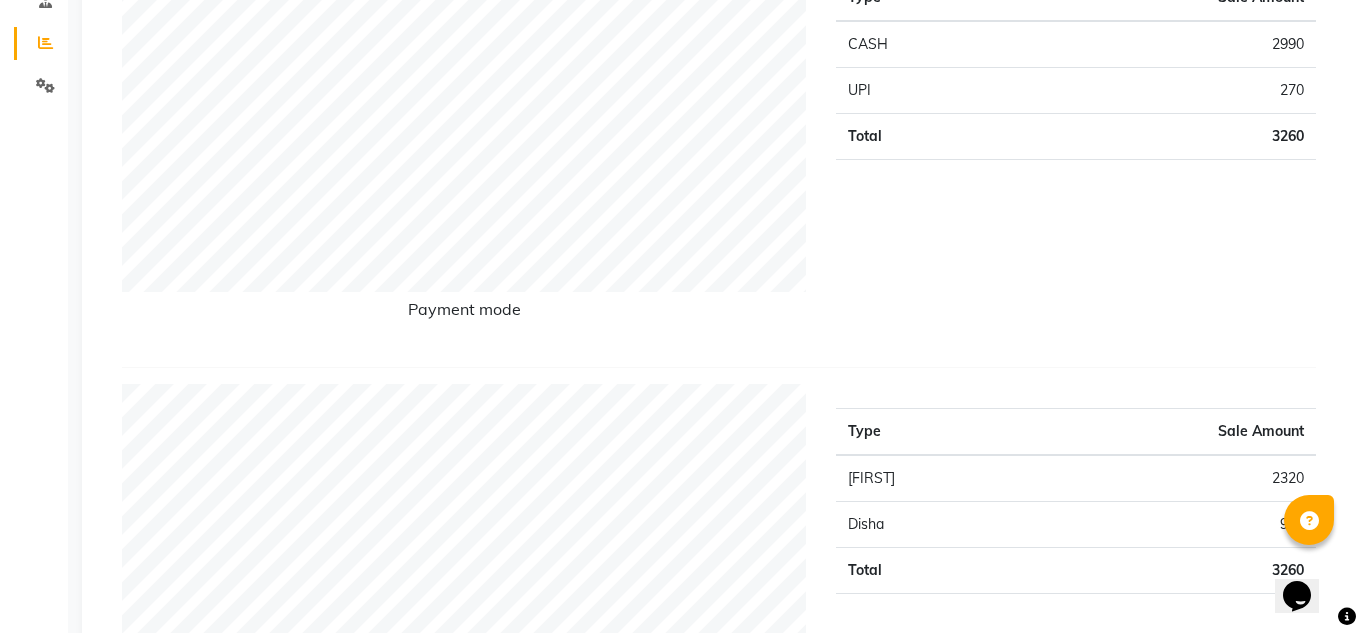 scroll, scrollTop: 0, scrollLeft: 0, axis: both 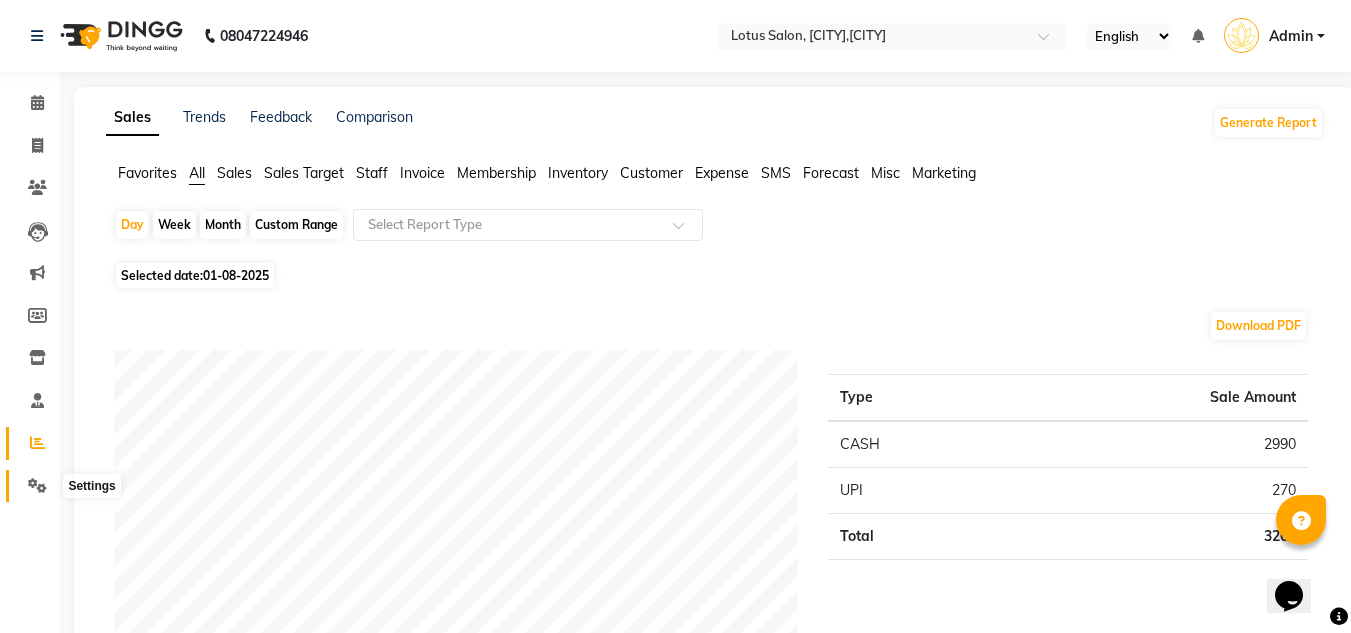click 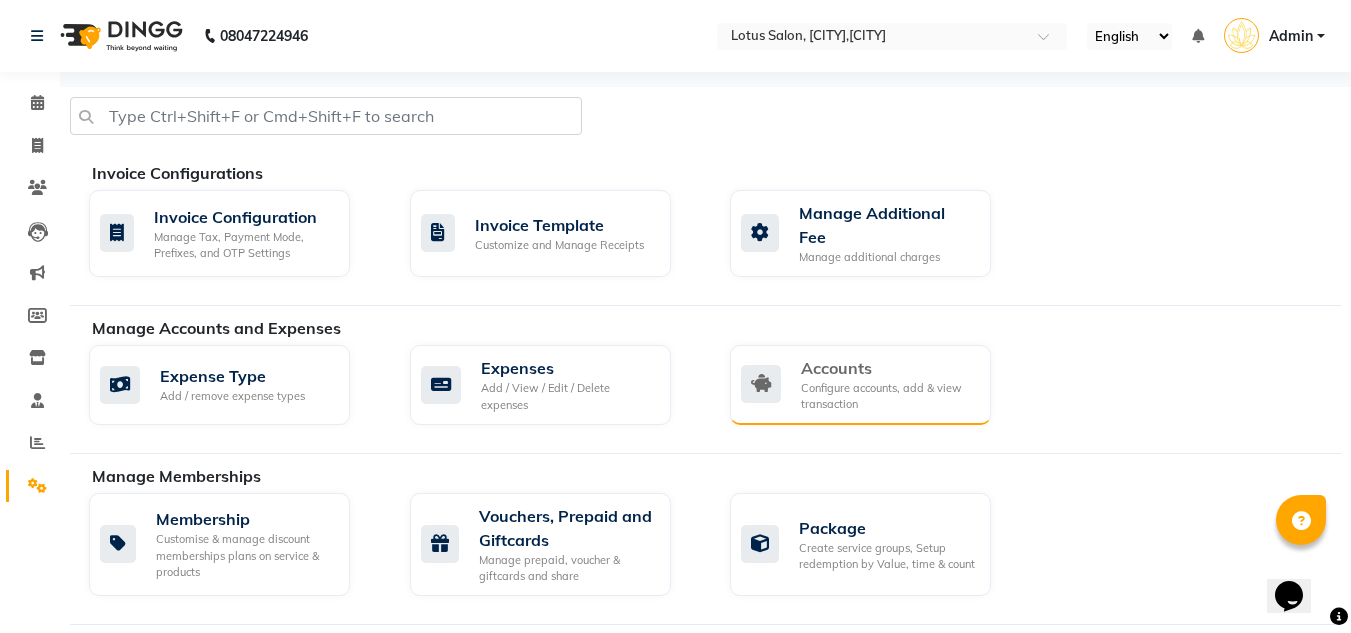 click on "Accounts Configure accounts, add & view transaction" 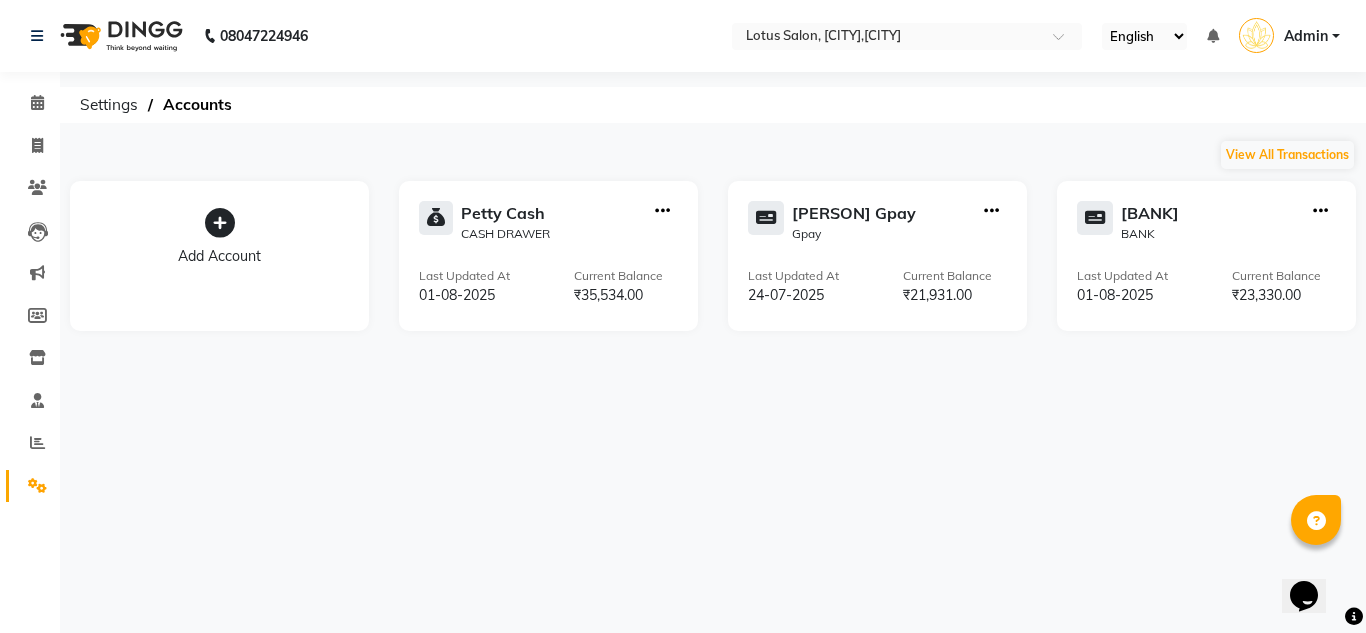 click 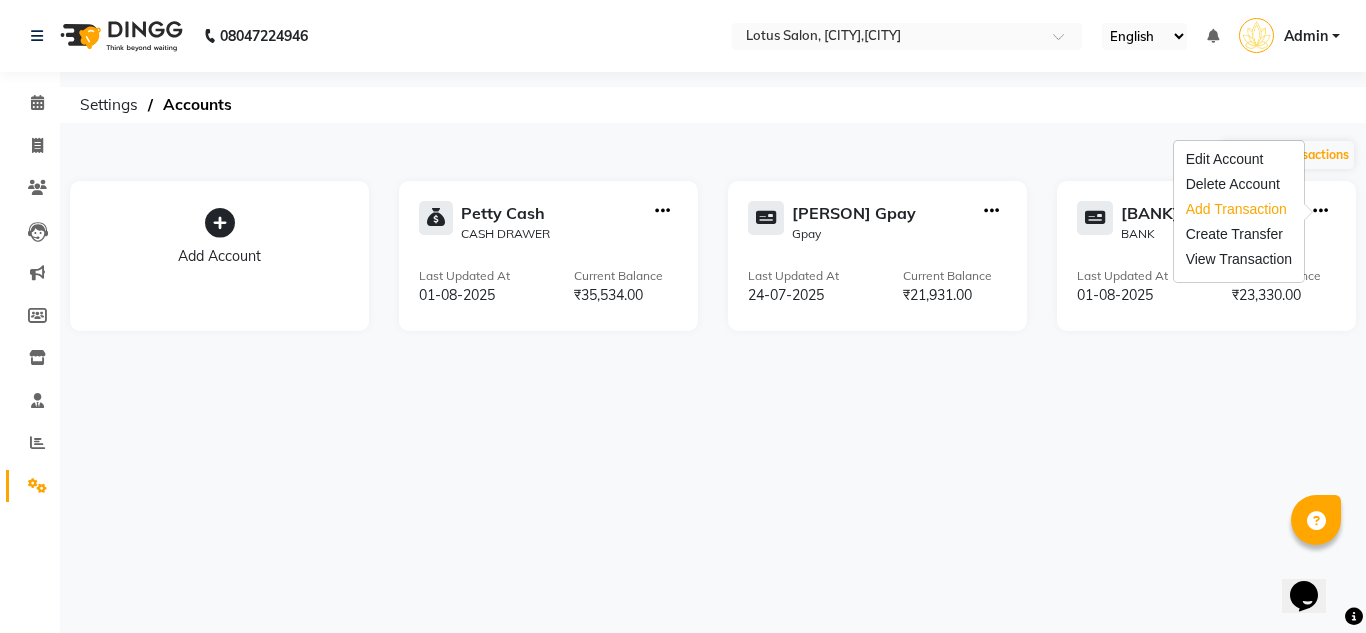 click on "Add Transaction" at bounding box center (1239, 209) 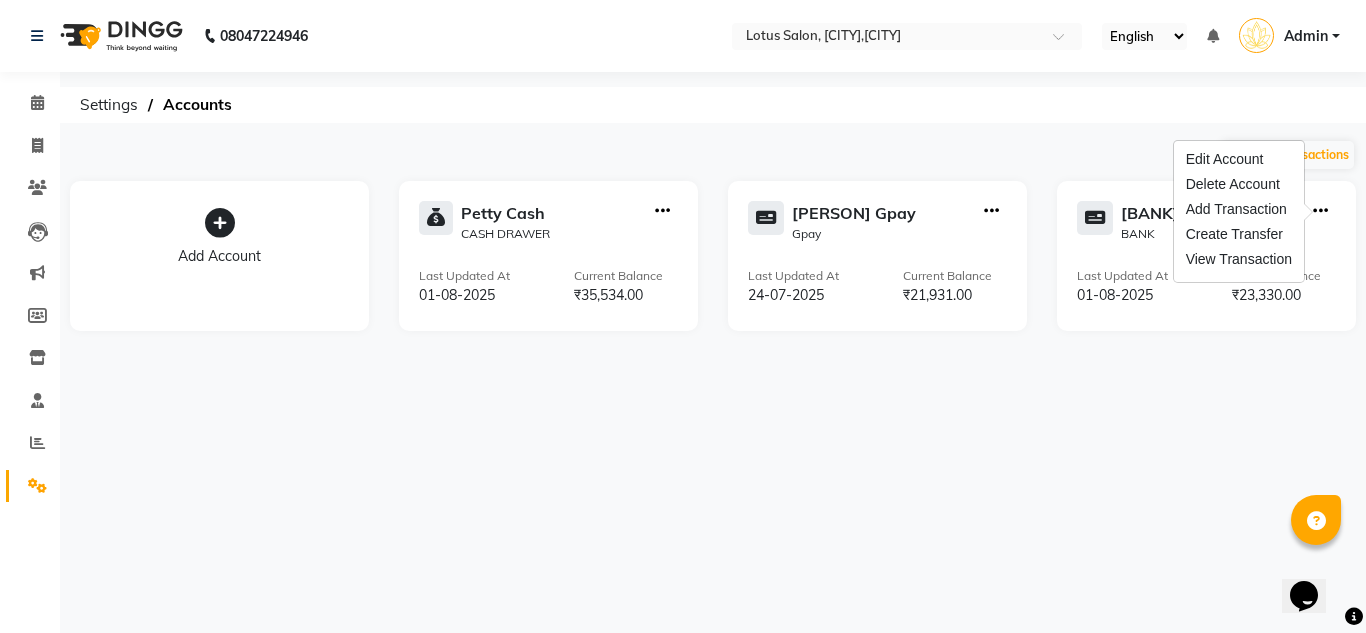 select on "direct" 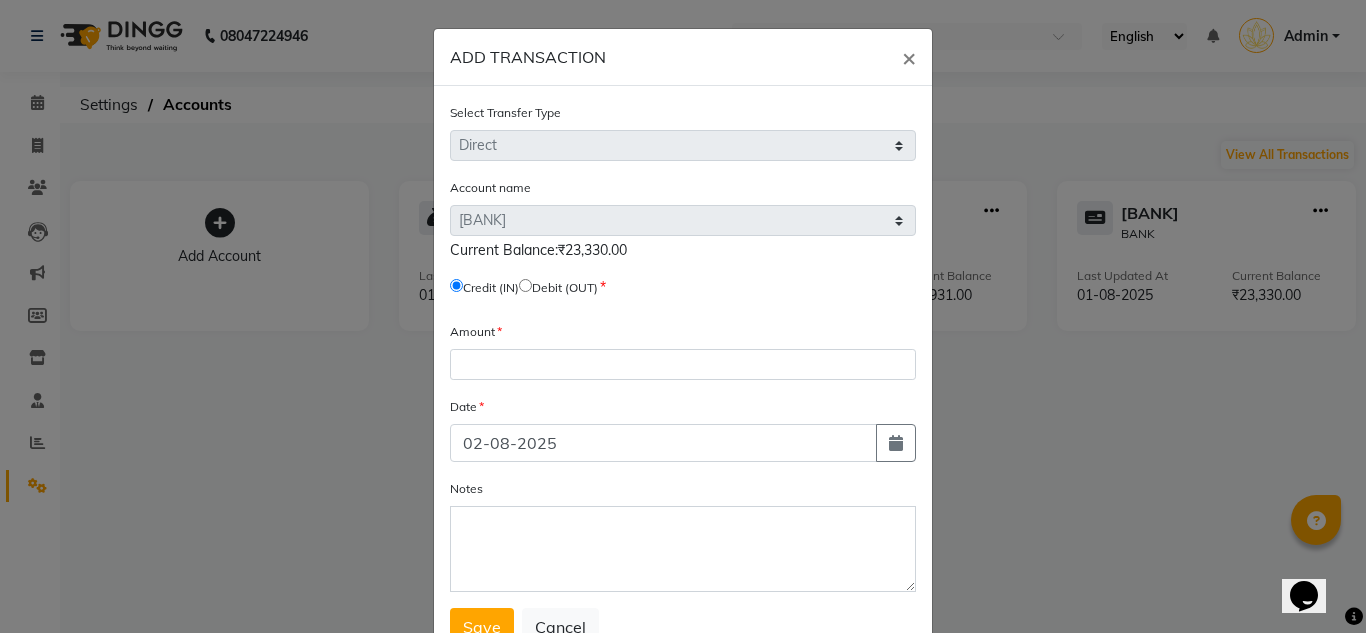click on "Select Transfer Type Select Direct Internal Account name Select Petty Cash Disha Gpay South Indian Bank  Current Balance:₹23,330.00   Credit (IN)     Debit (OUT) Amount Date 02-08-2025 Notes  Save   Cancel" 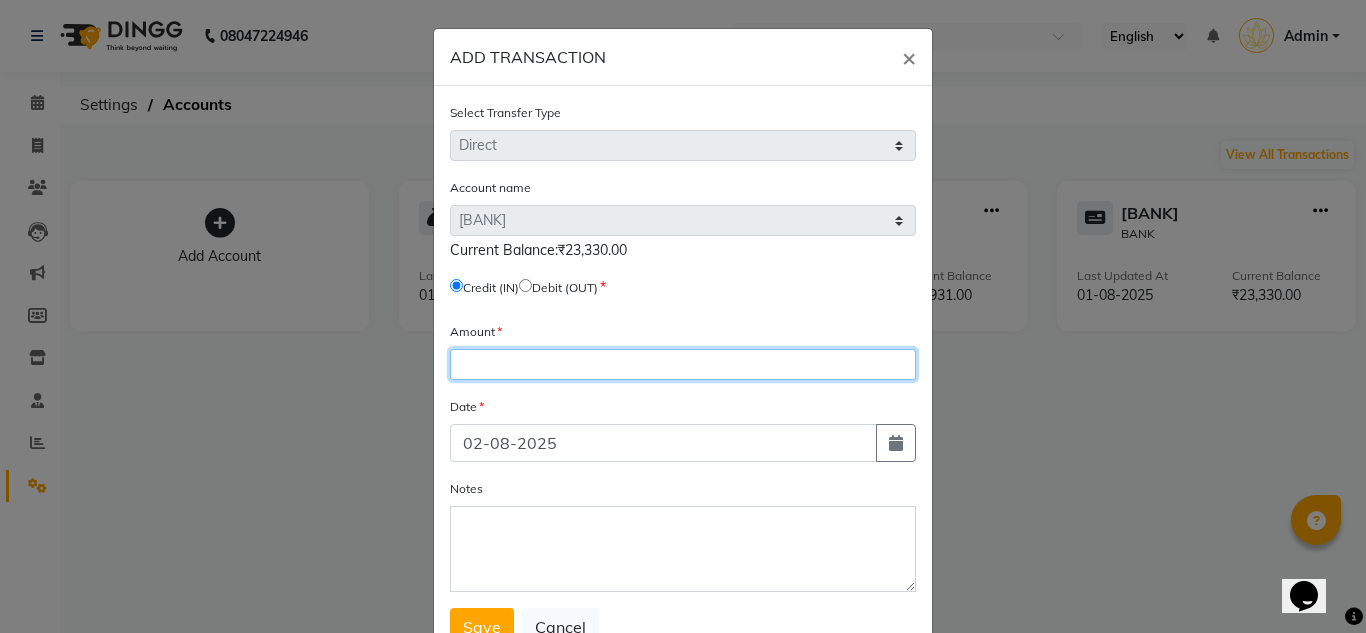 drag, startPoint x: 552, startPoint y: 358, endPoint x: 570, endPoint y: 346, distance: 21.633308 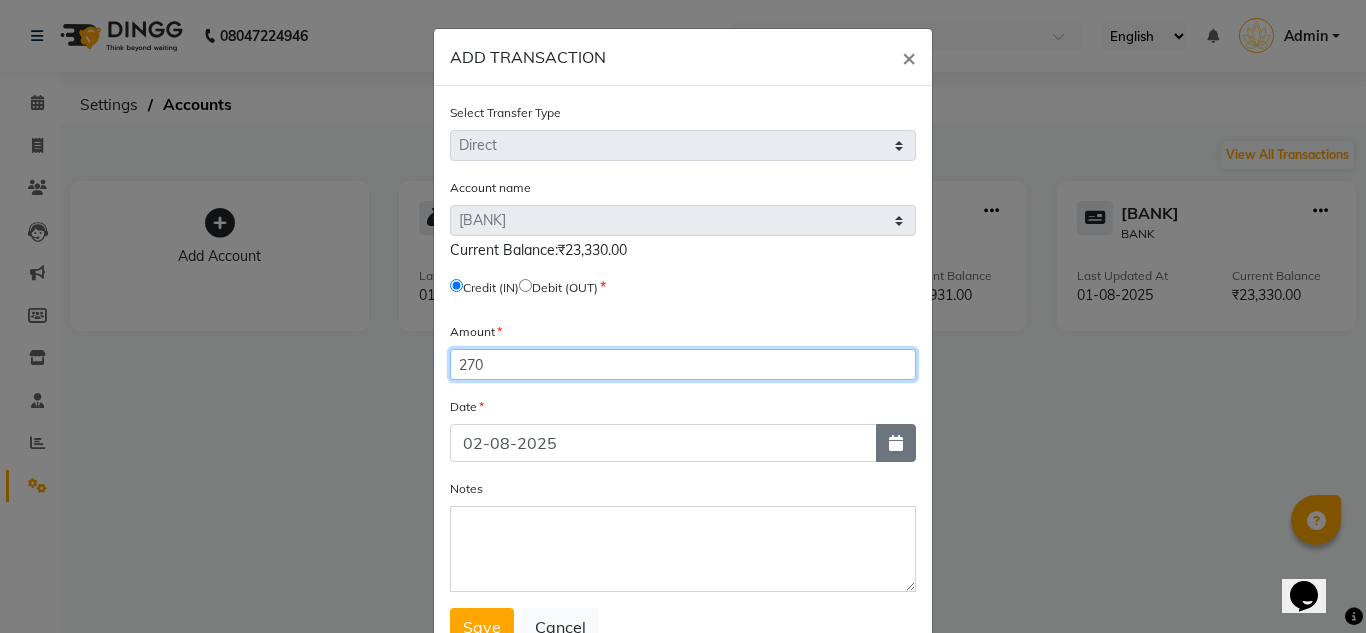type on "270" 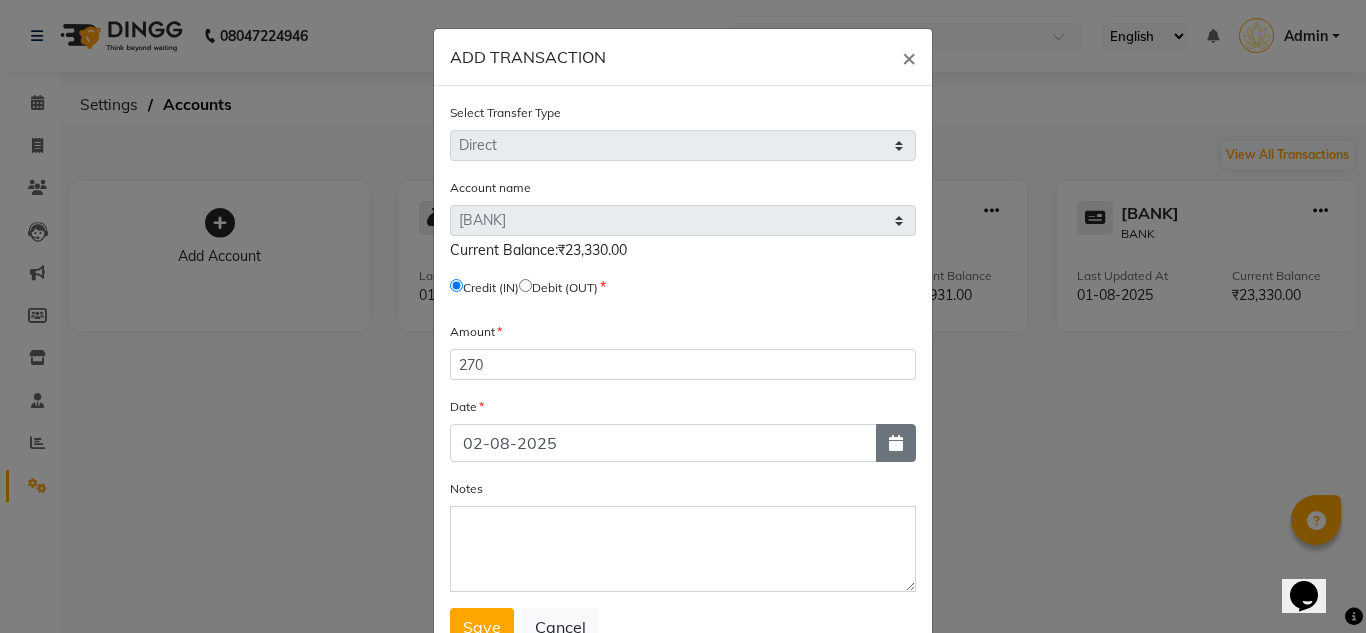 click 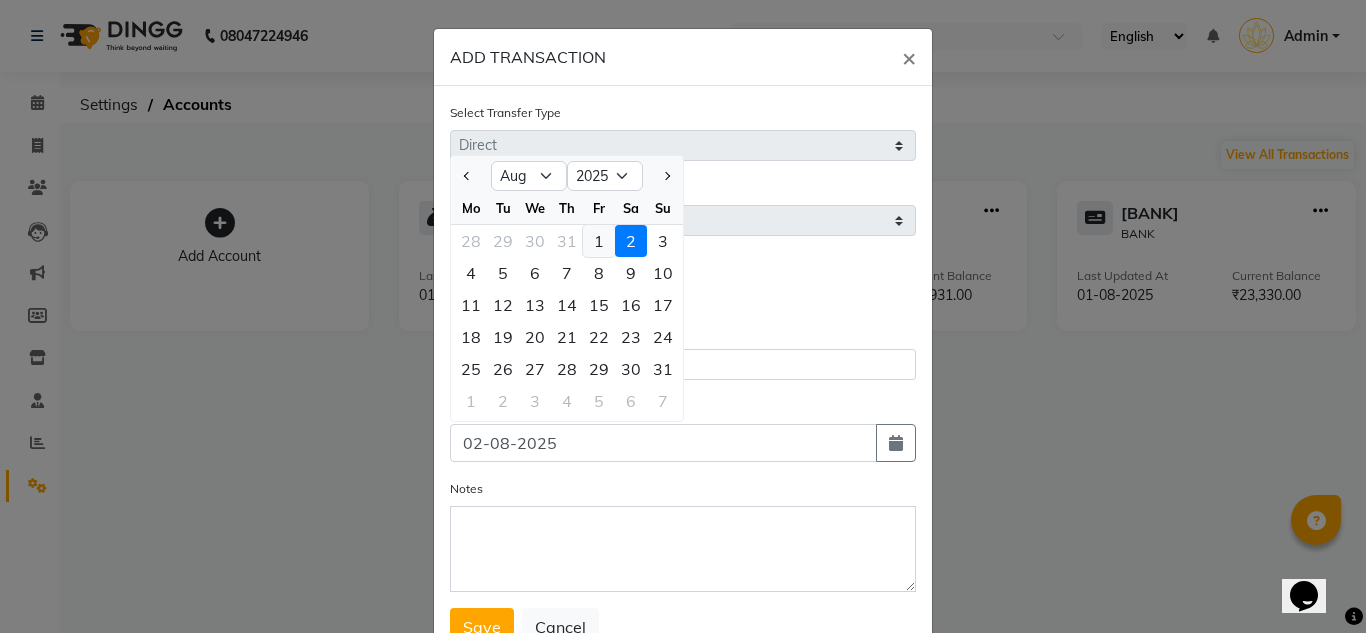 click on "1" 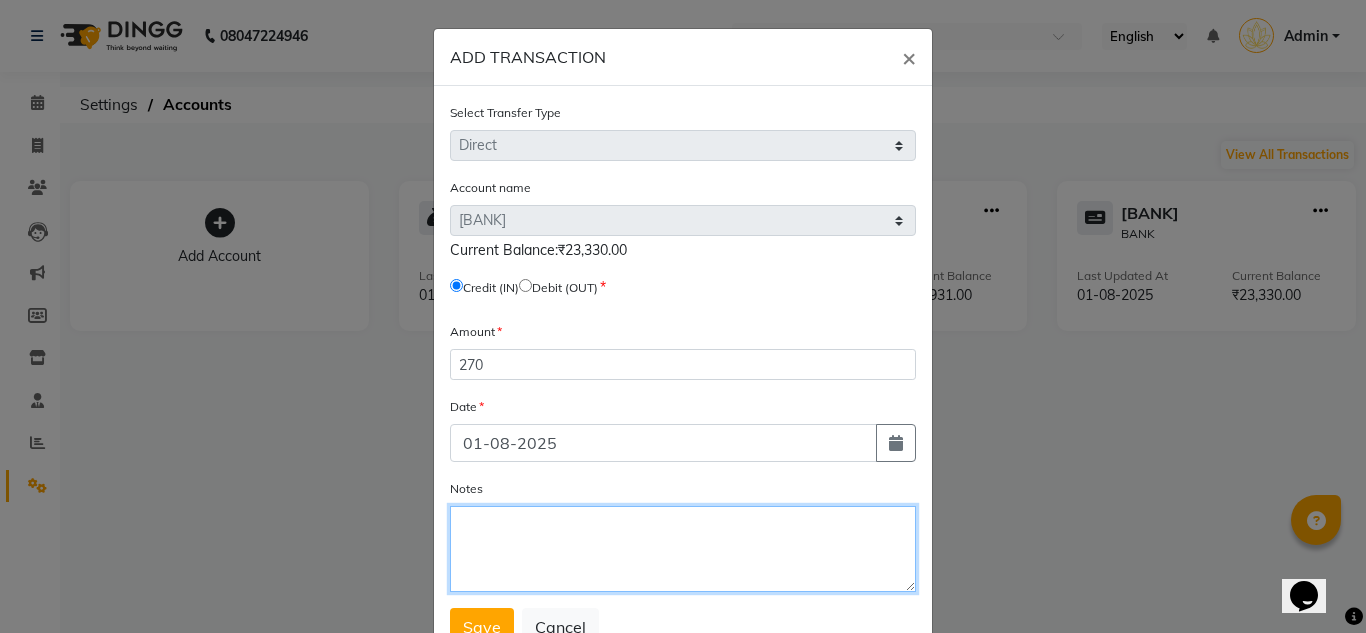 click on "Notes" at bounding box center (683, 549) 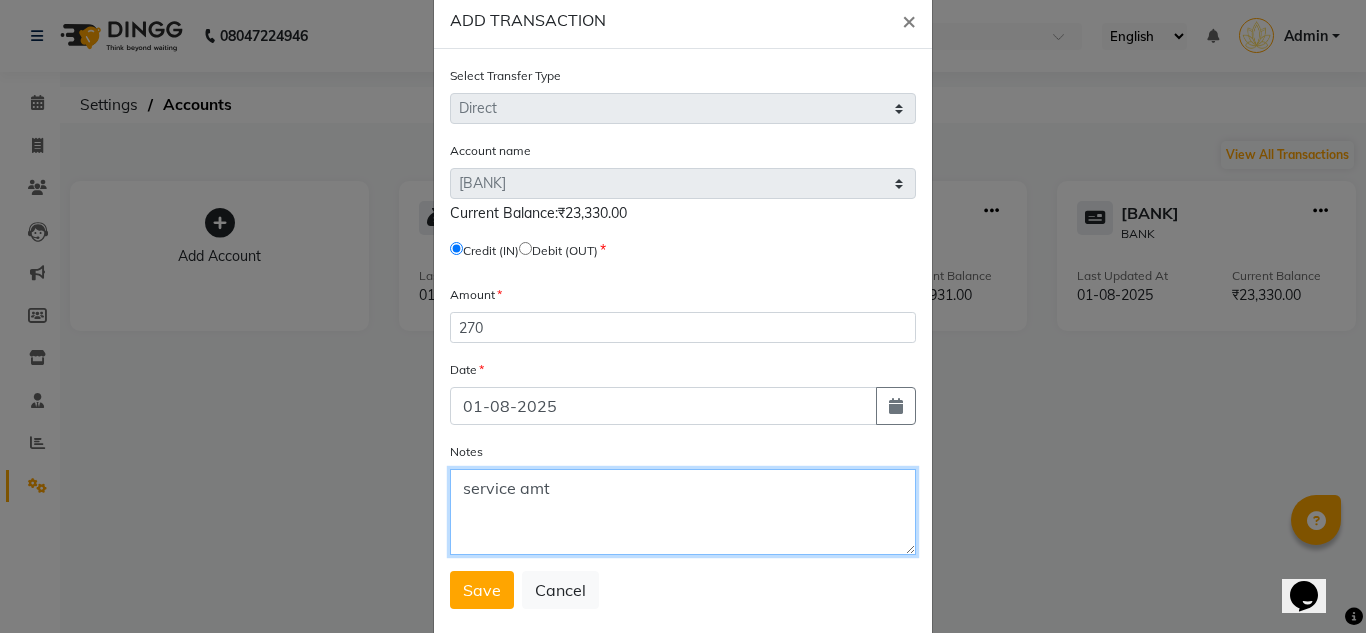 scroll, scrollTop: 74, scrollLeft: 0, axis: vertical 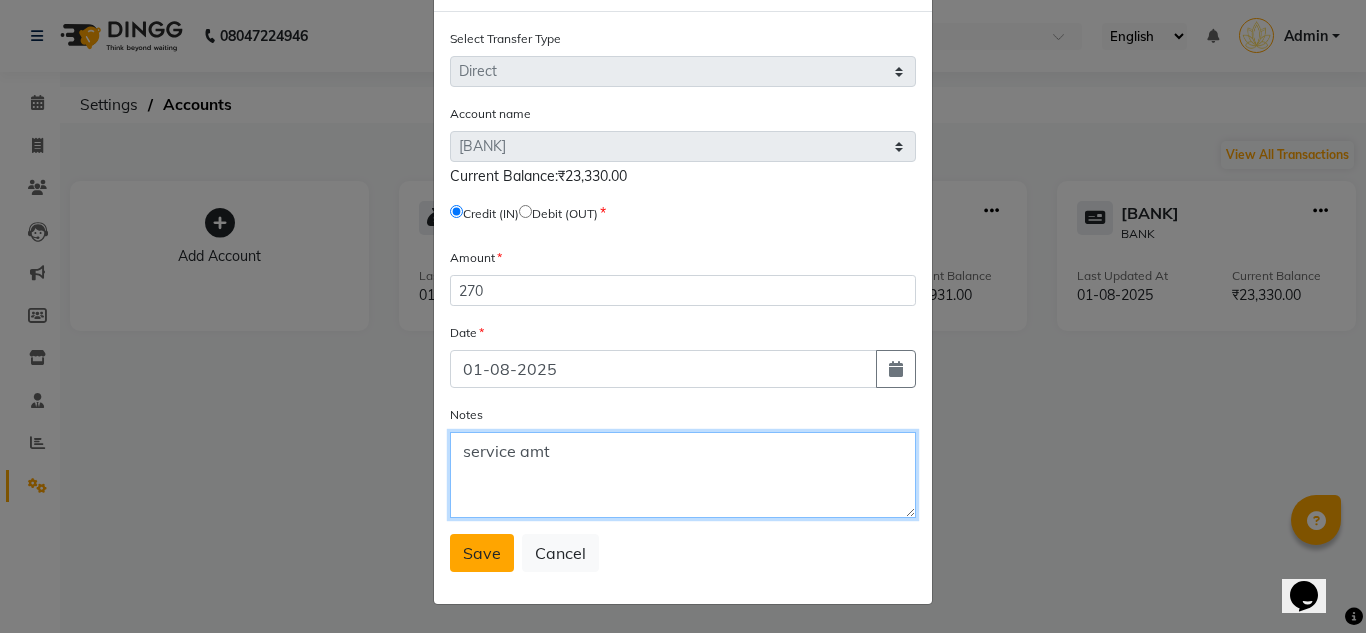 type on "service amt" 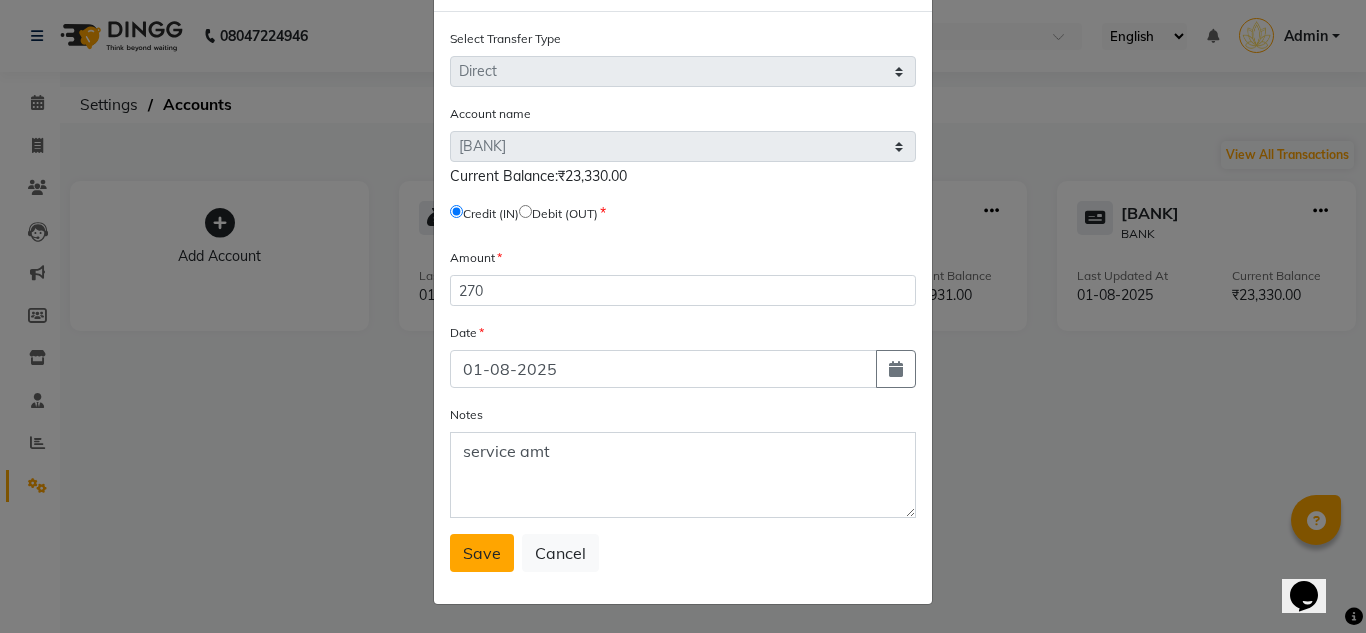 click on "Save" at bounding box center (482, 553) 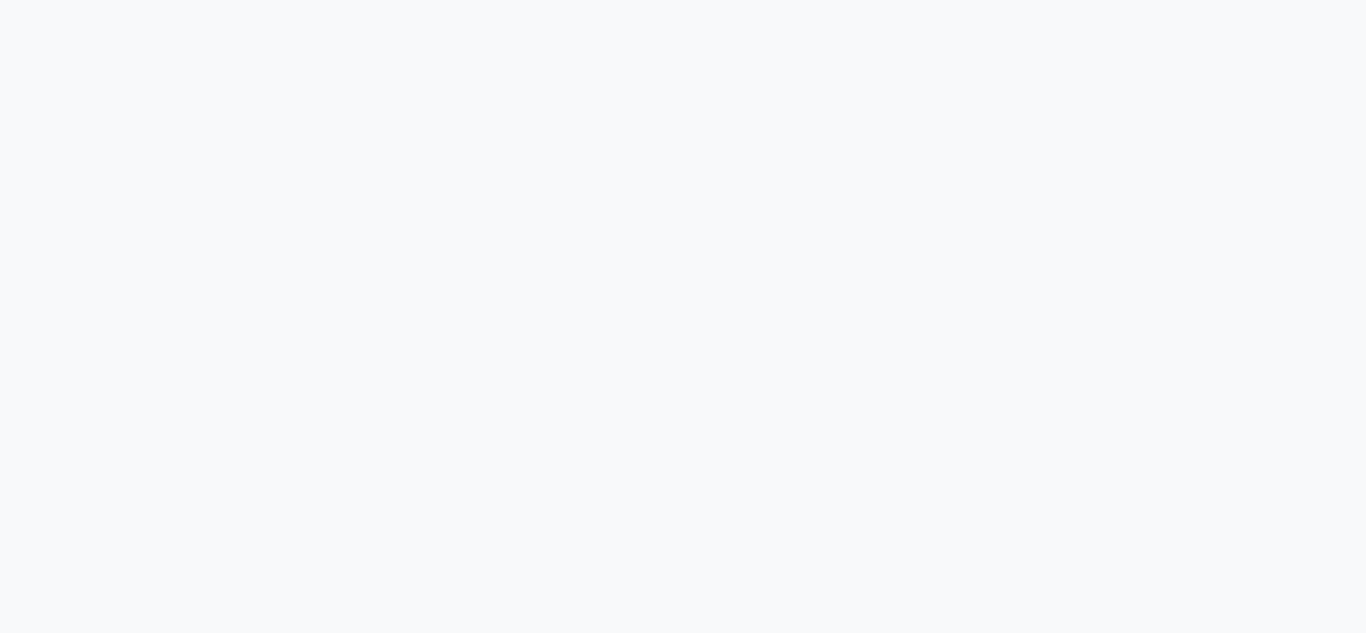 scroll, scrollTop: 0, scrollLeft: 0, axis: both 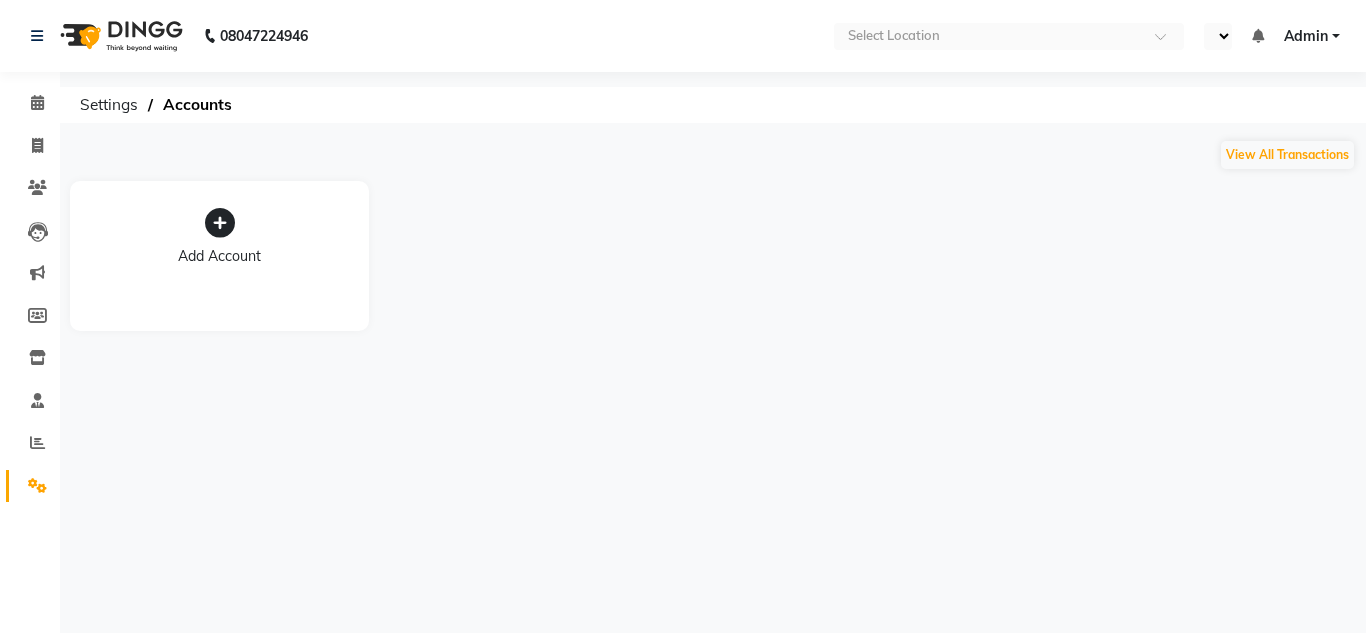 select on "en" 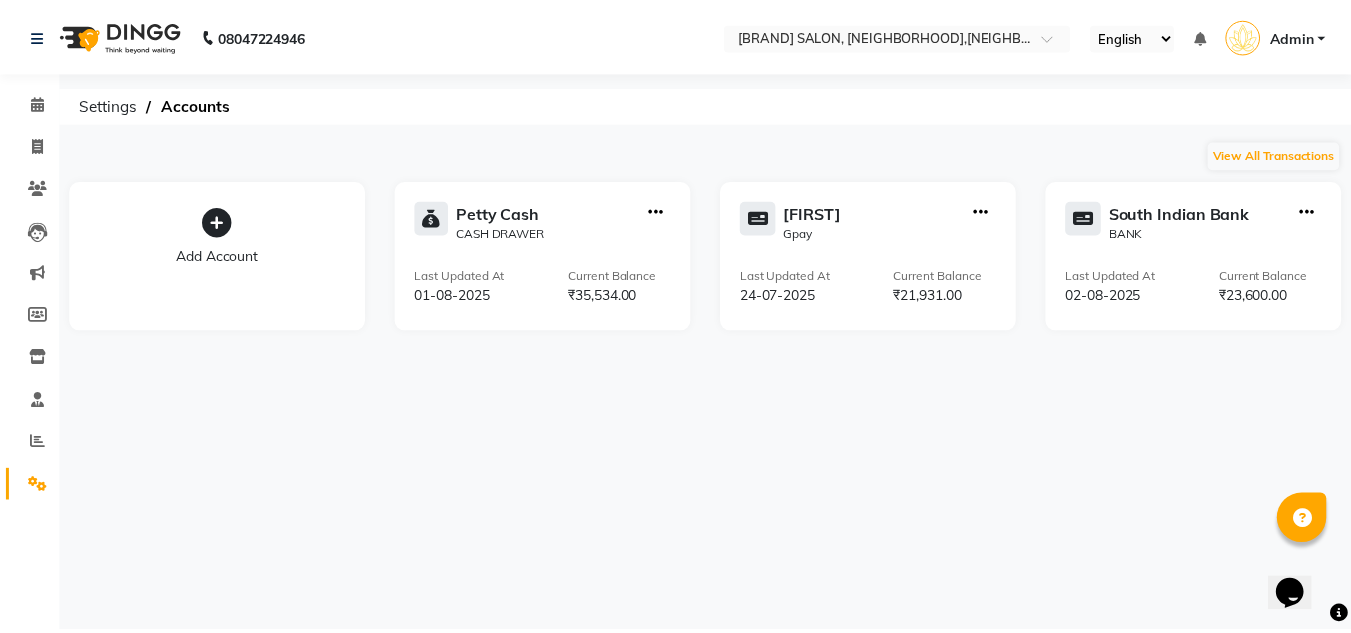 scroll, scrollTop: 0, scrollLeft: 0, axis: both 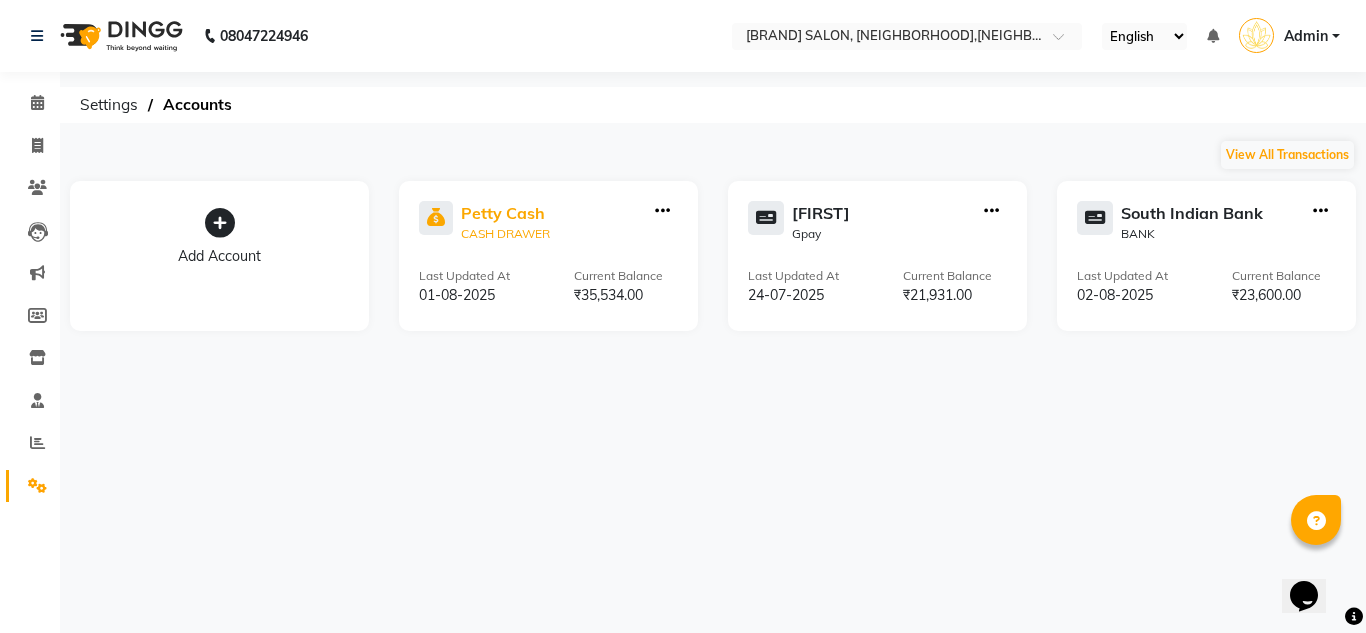 click 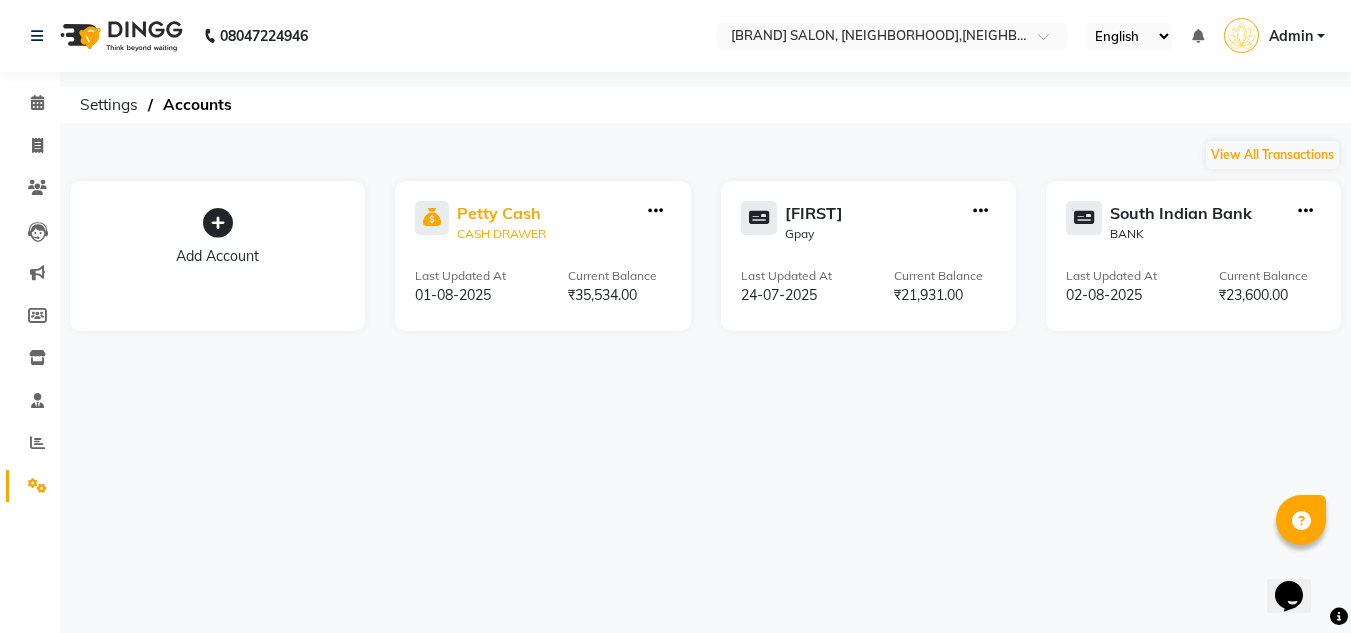 select on "6246" 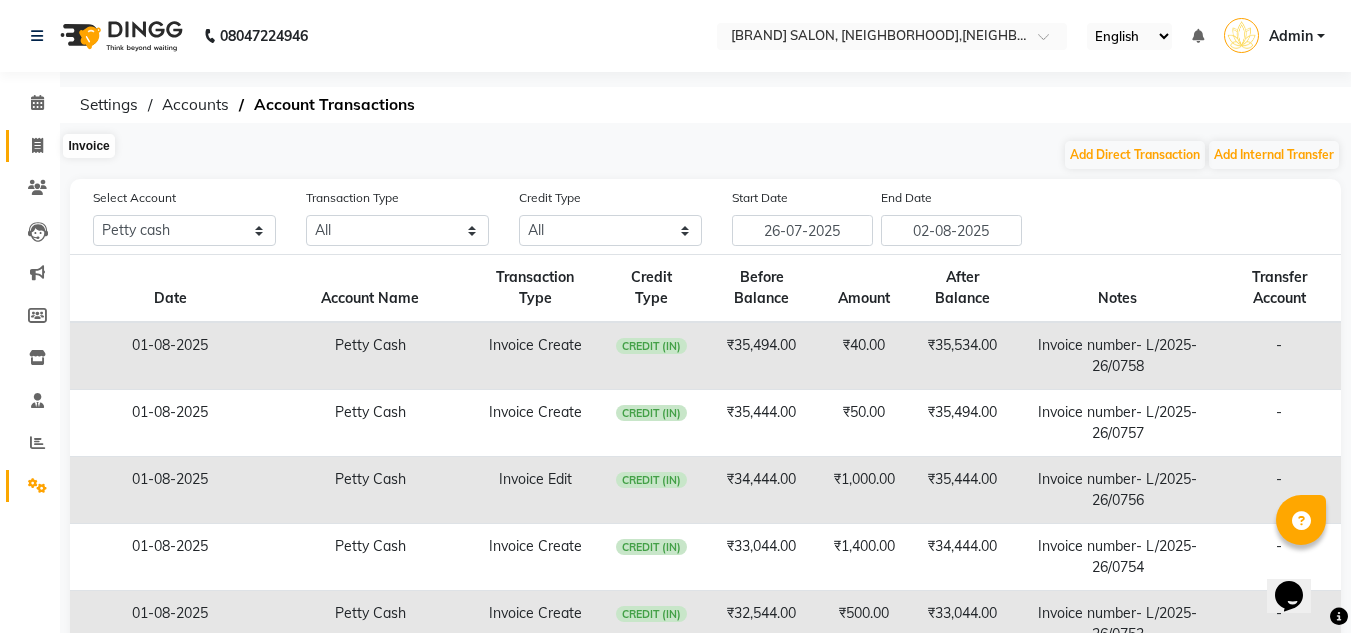 click 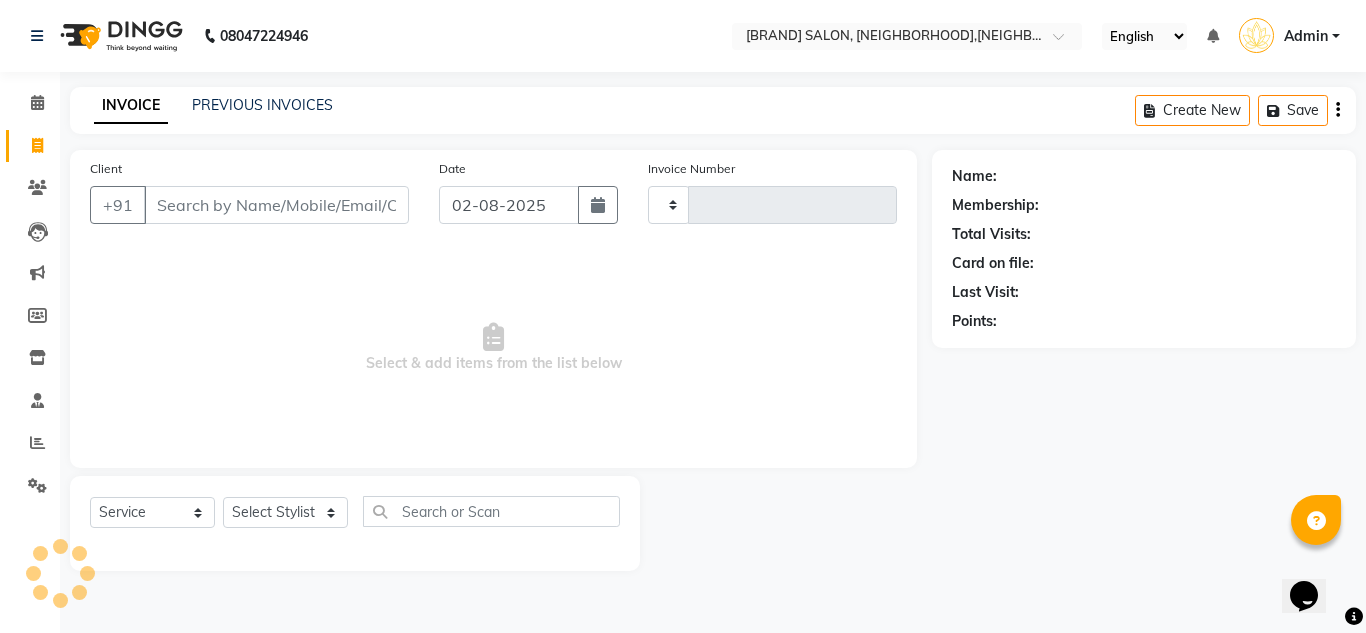 type on "0761" 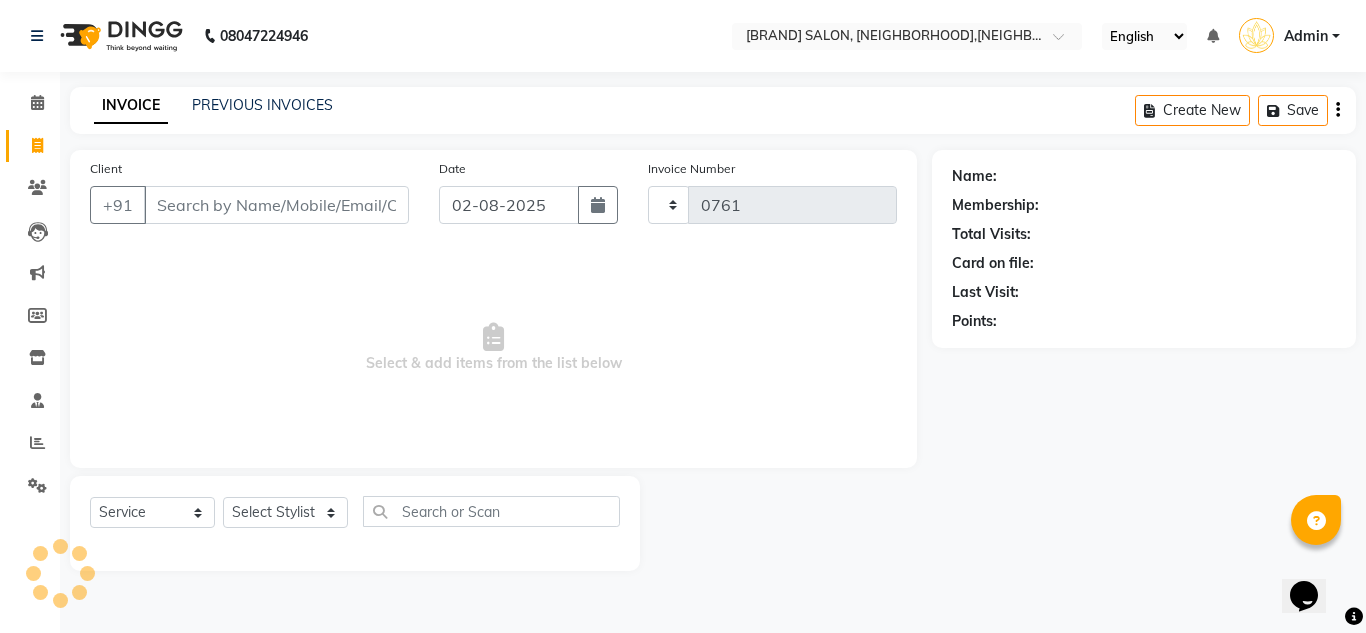 select on "8188" 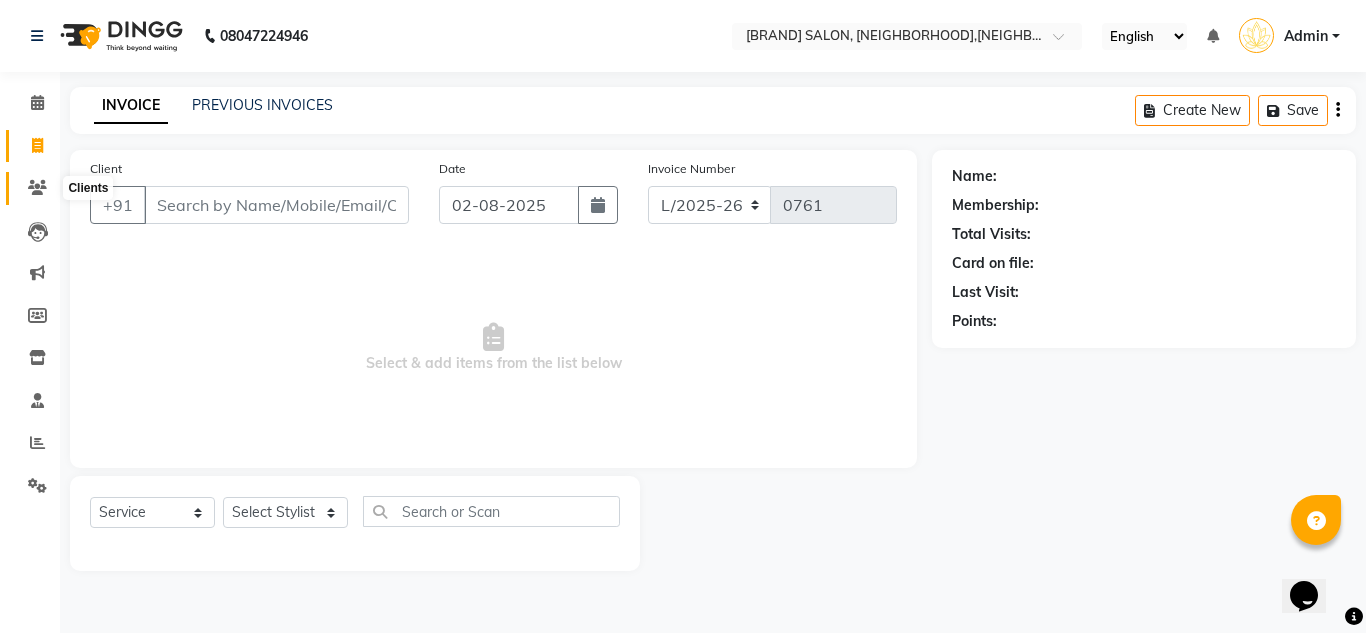 click 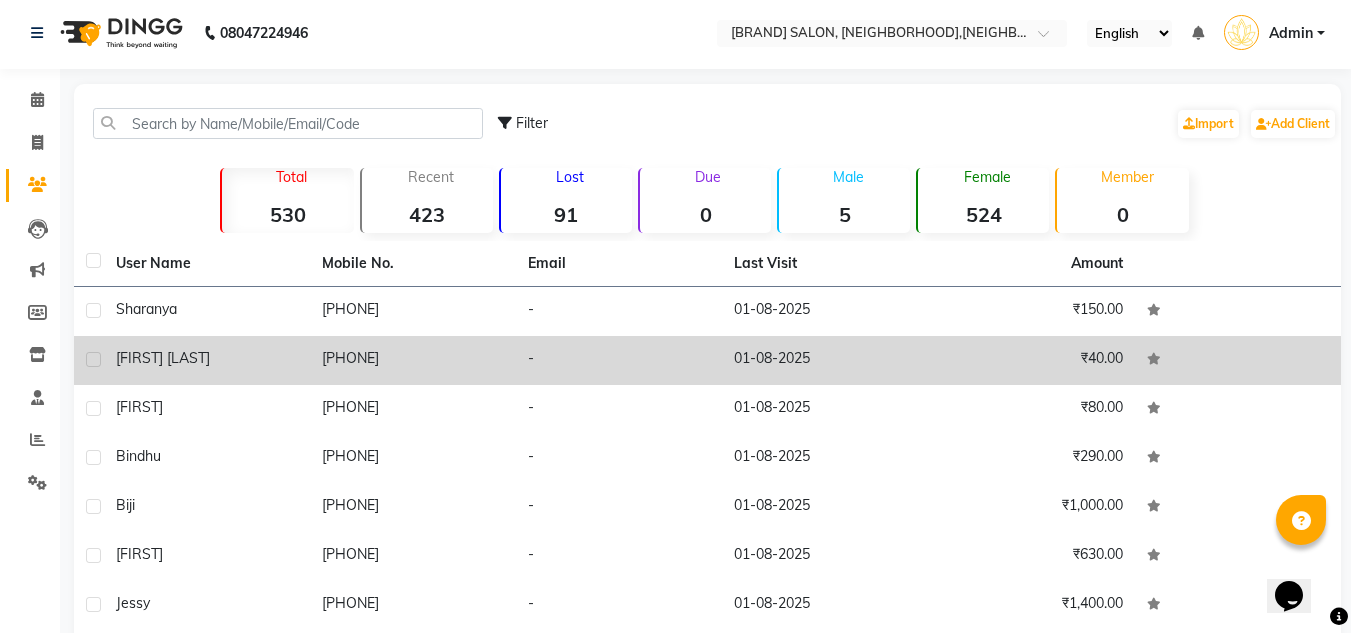 scroll, scrollTop: 0, scrollLeft: 0, axis: both 